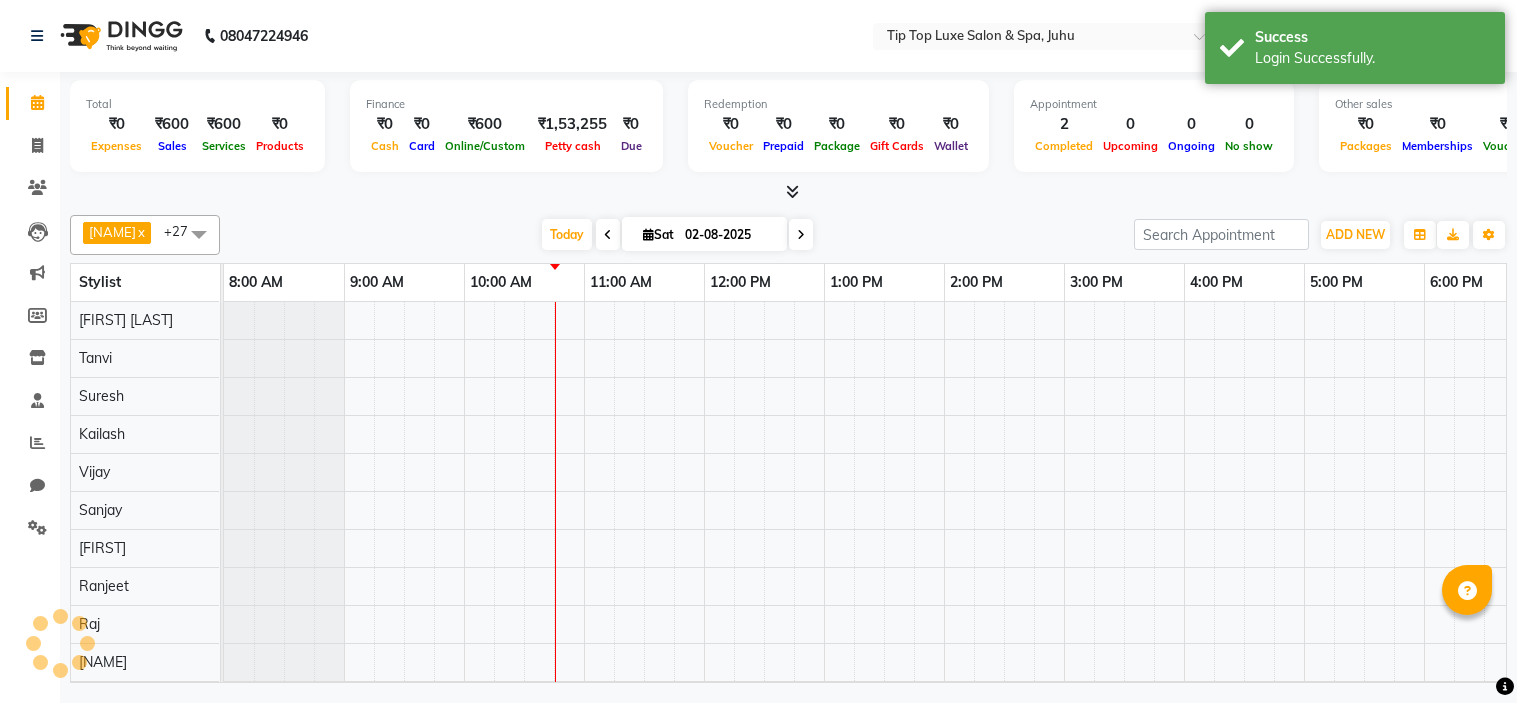 scroll, scrollTop: 0, scrollLeft: 0, axis: both 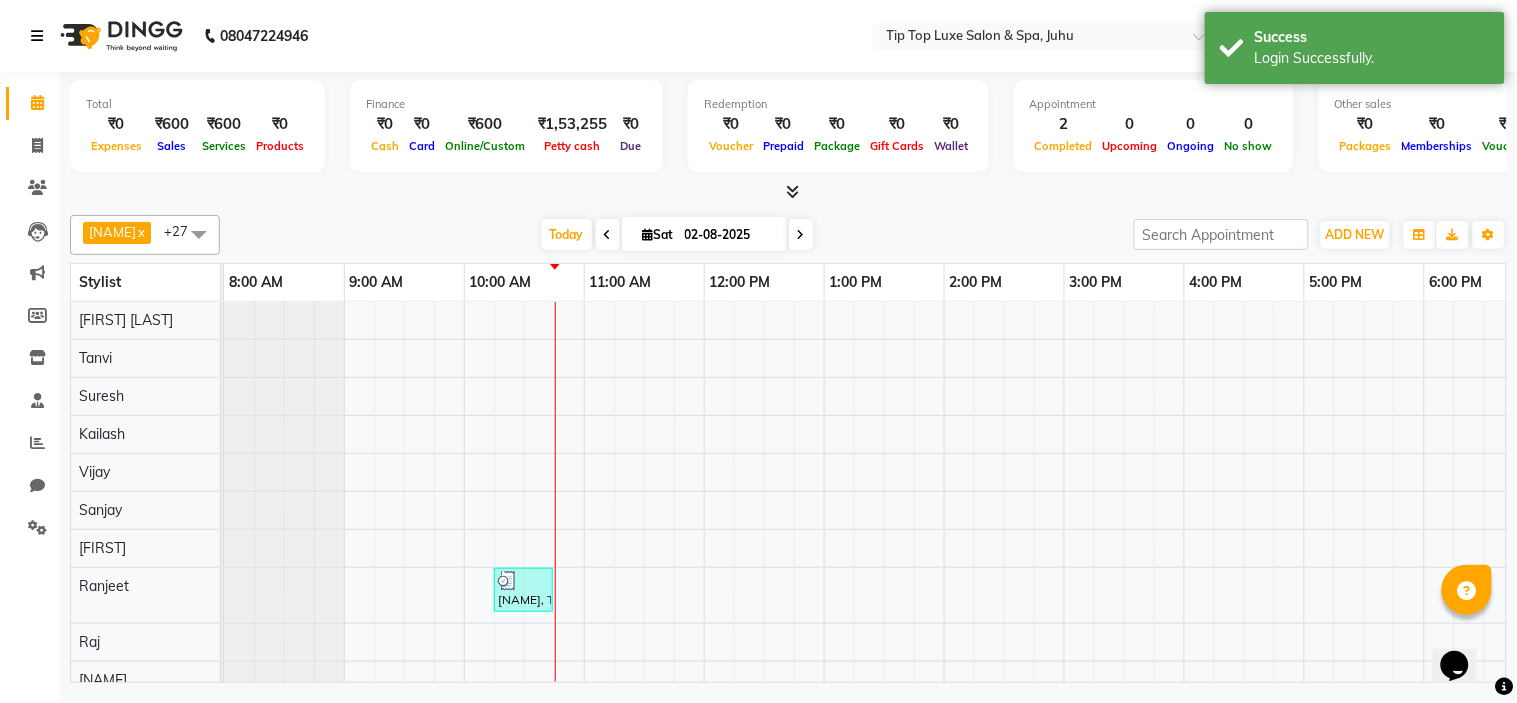 click at bounding box center (41, 36) 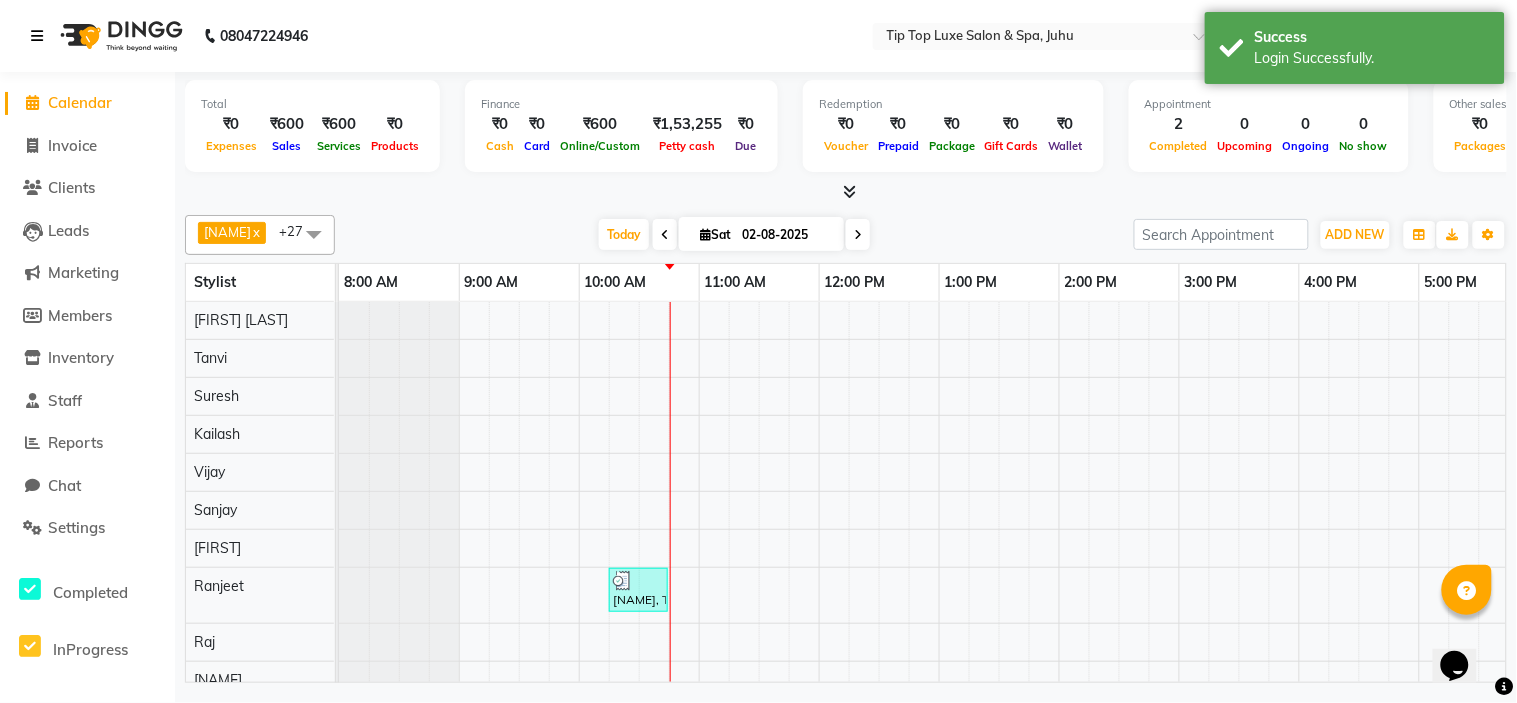 click at bounding box center [41, 36] 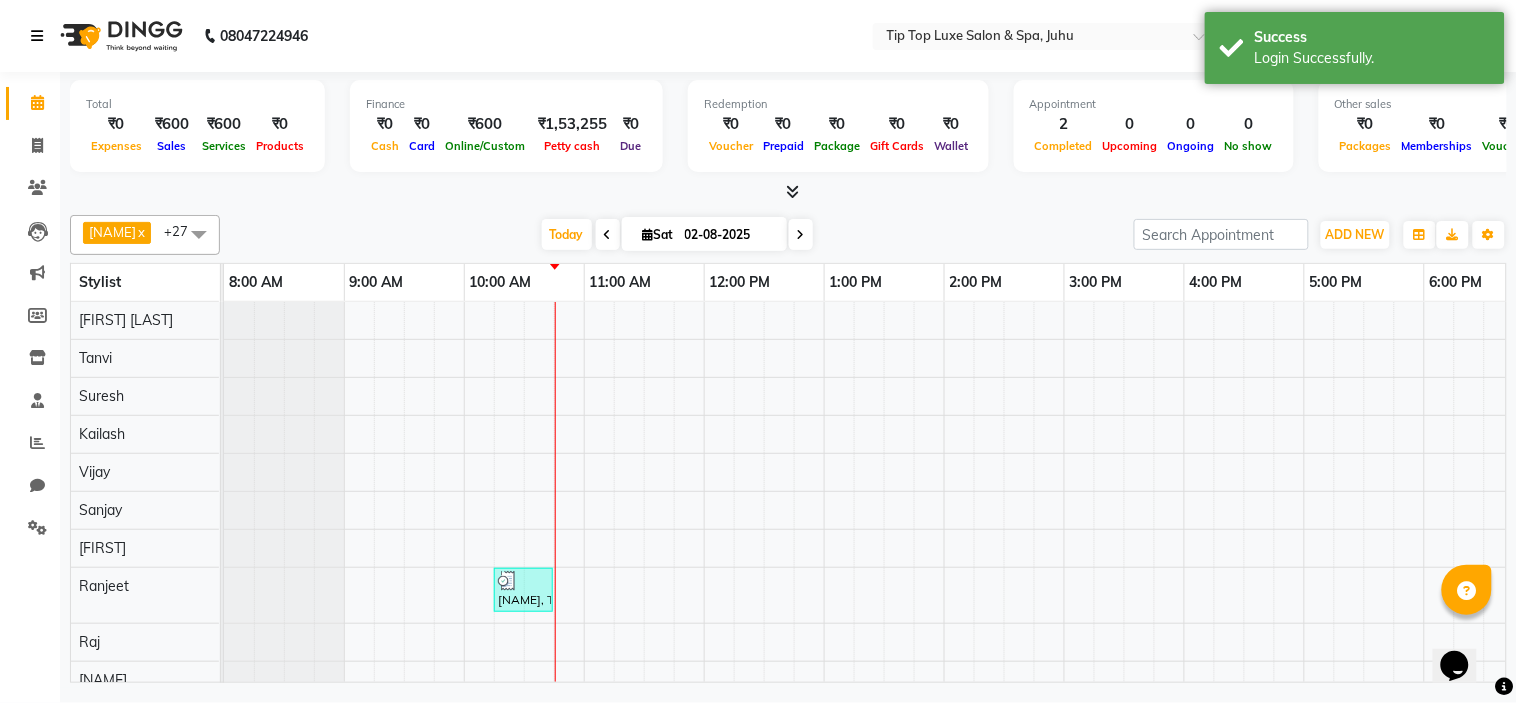 click at bounding box center (41, 36) 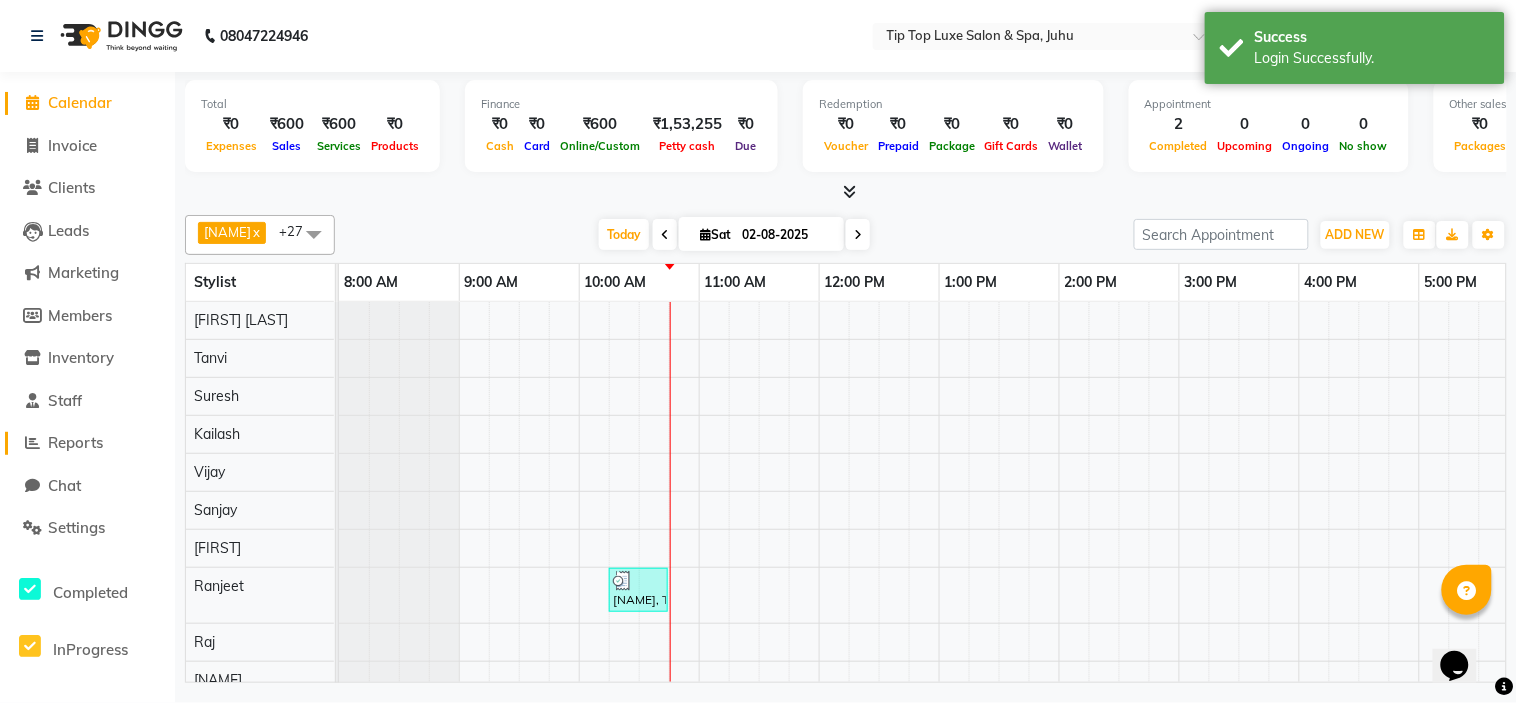 click on "Reports" 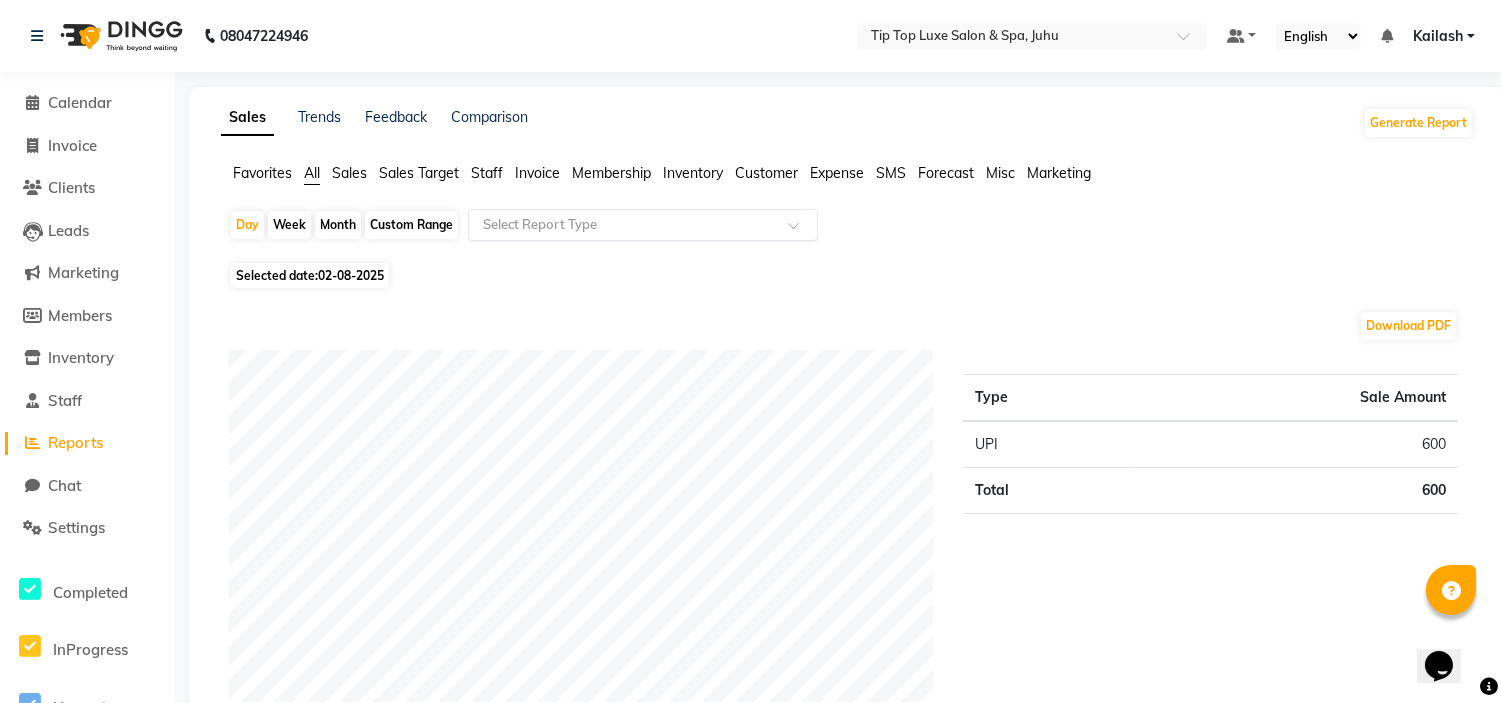 click 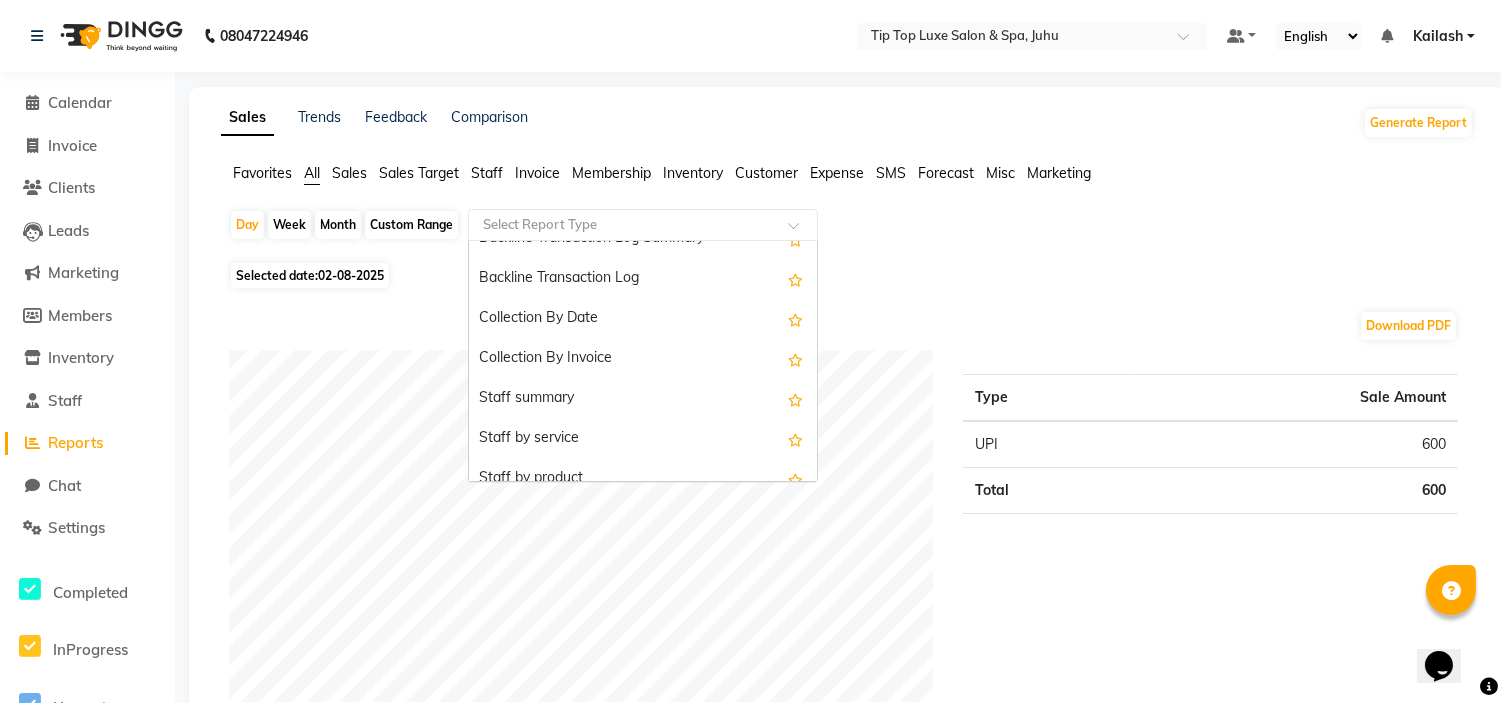 scroll, scrollTop: 588, scrollLeft: 0, axis: vertical 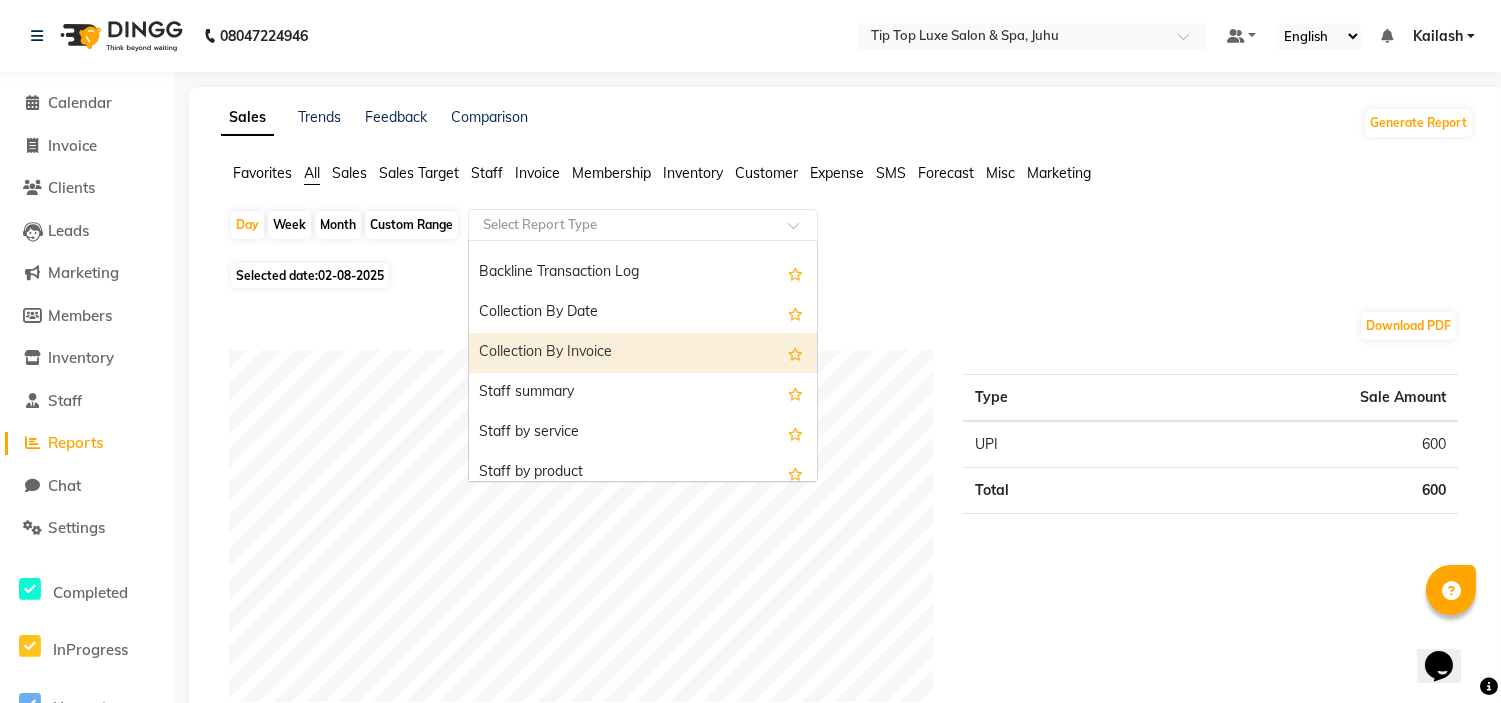 click on "Collection By Invoice" at bounding box center (643, 353) 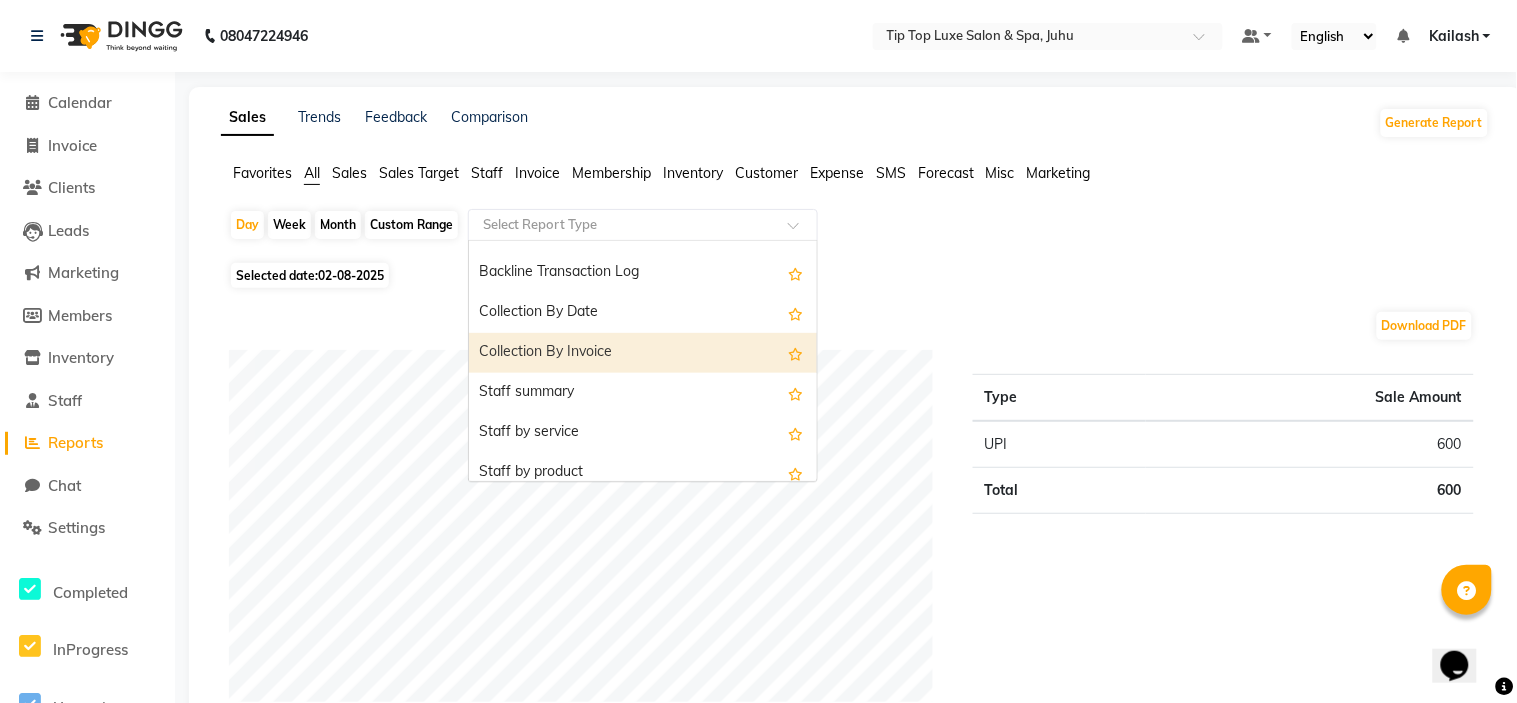 select on "full_report" 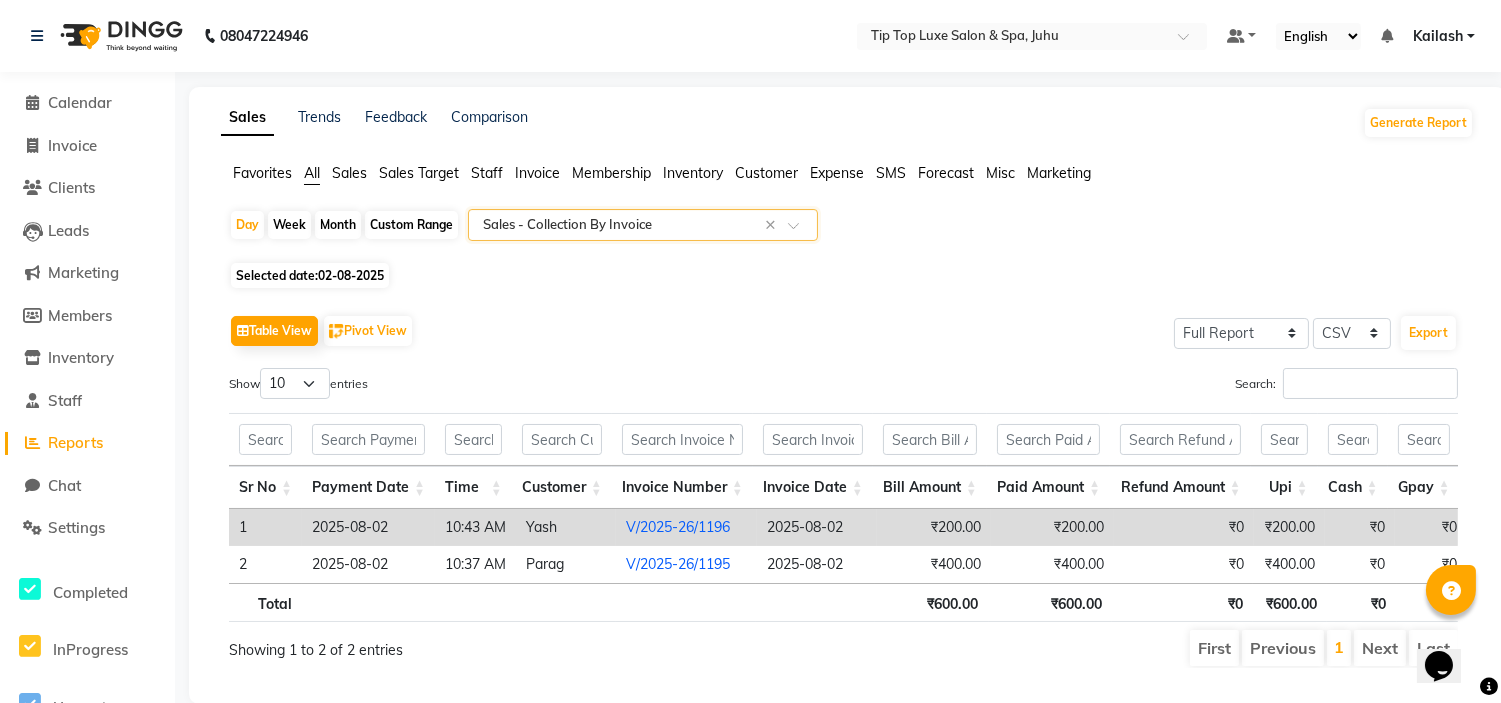 click on "Month" 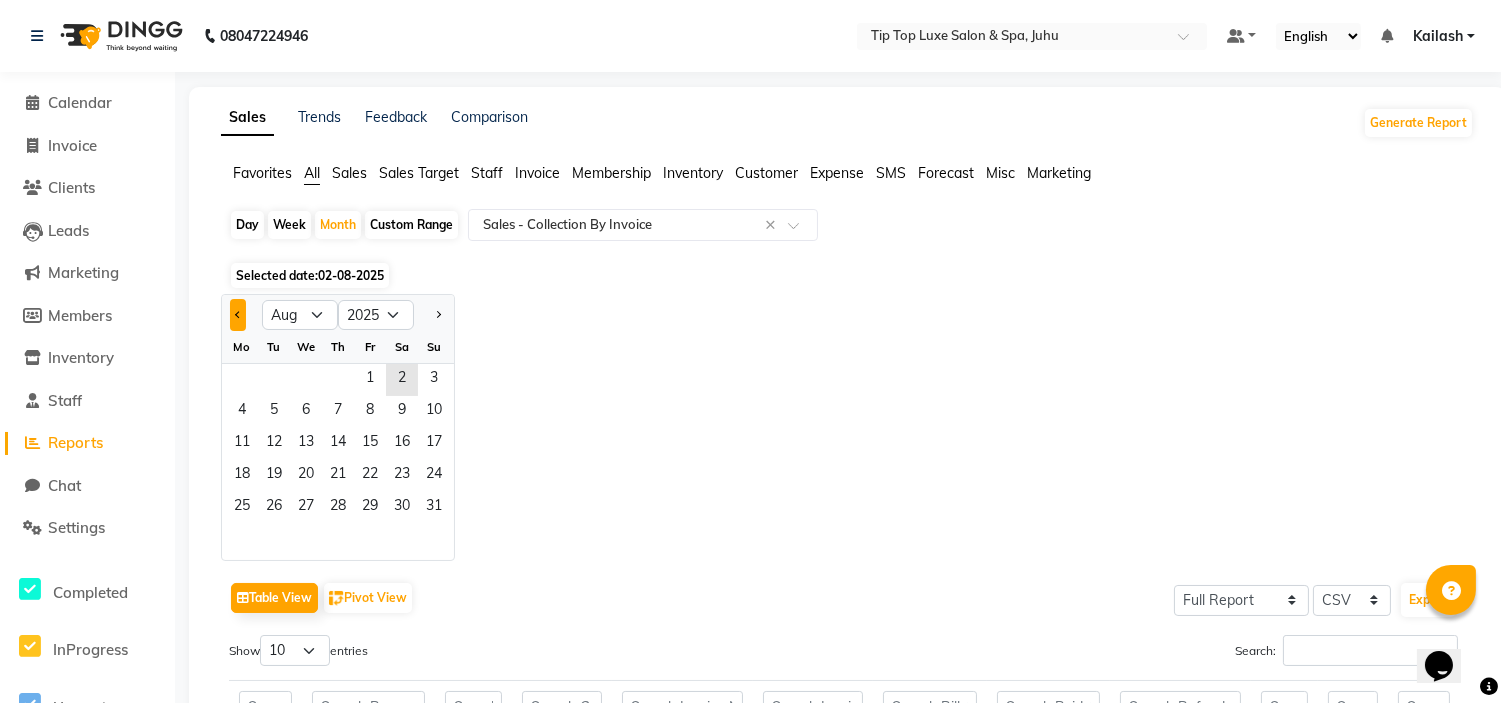 click 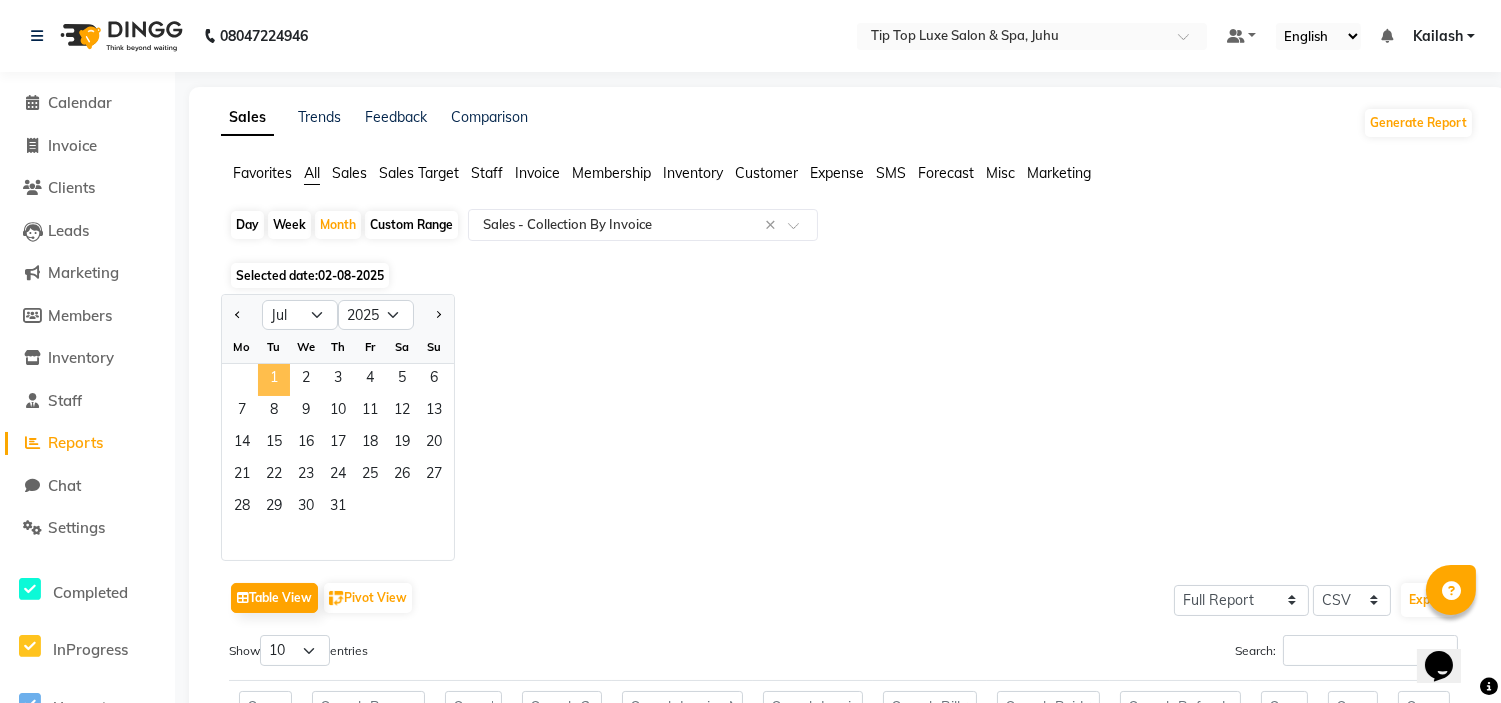 click on "1" 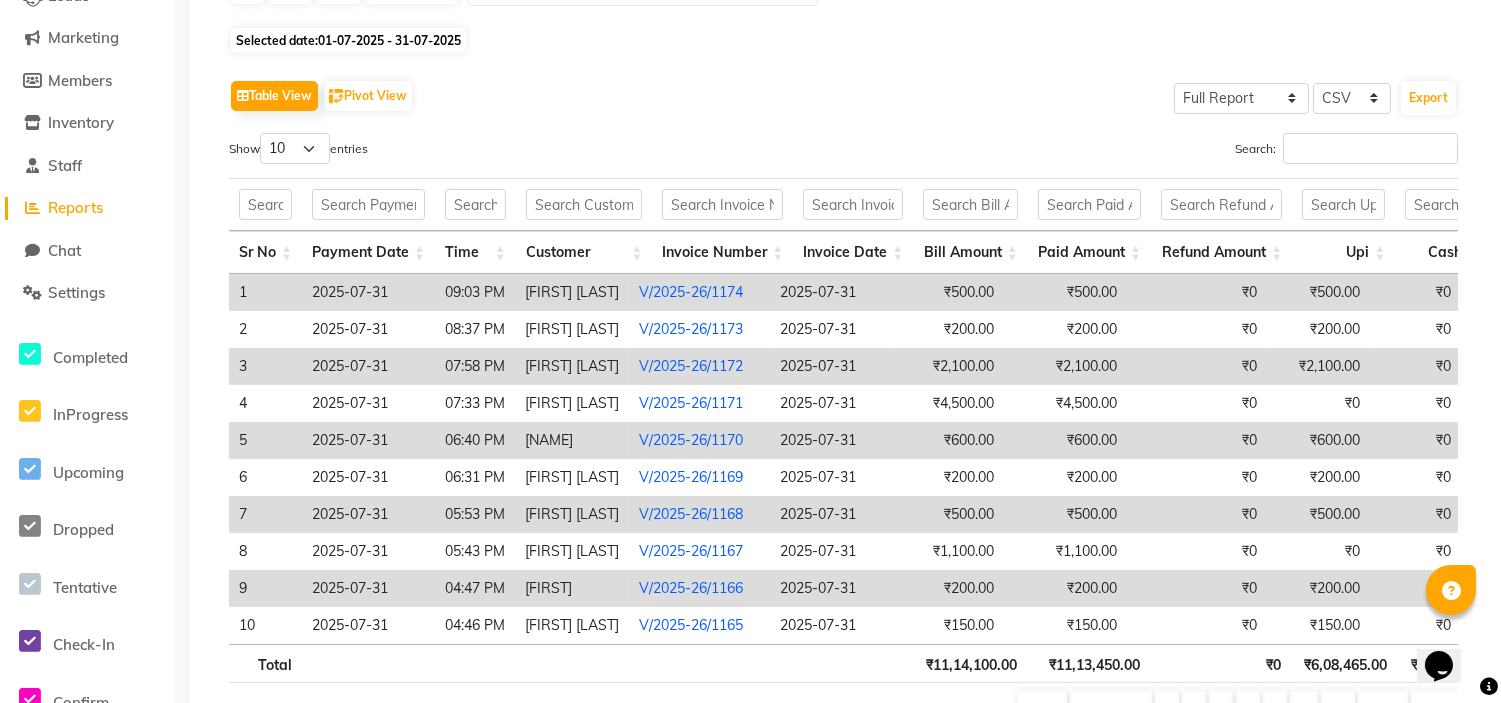 scroll, scrollTop: 0, scrollLeft: 0, axis: both 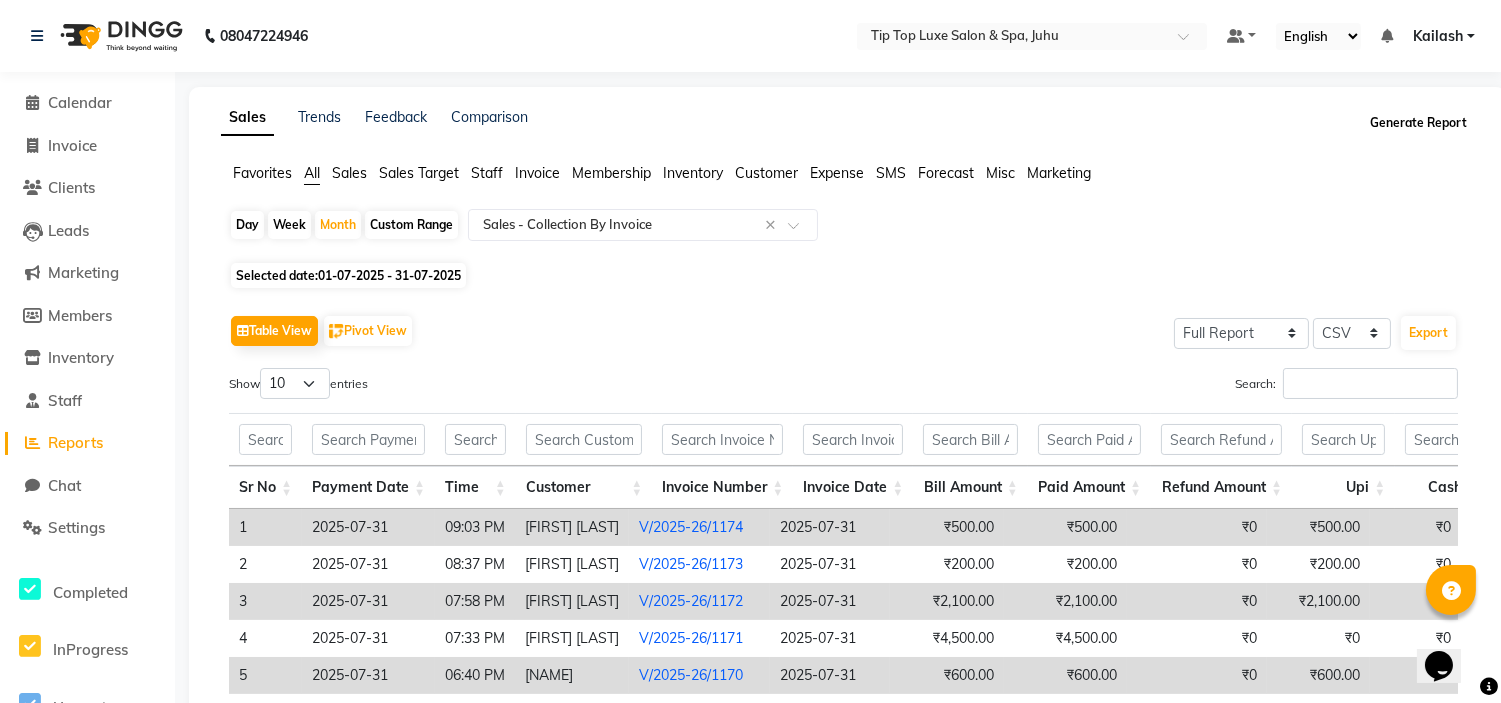 click on "Generate Report" 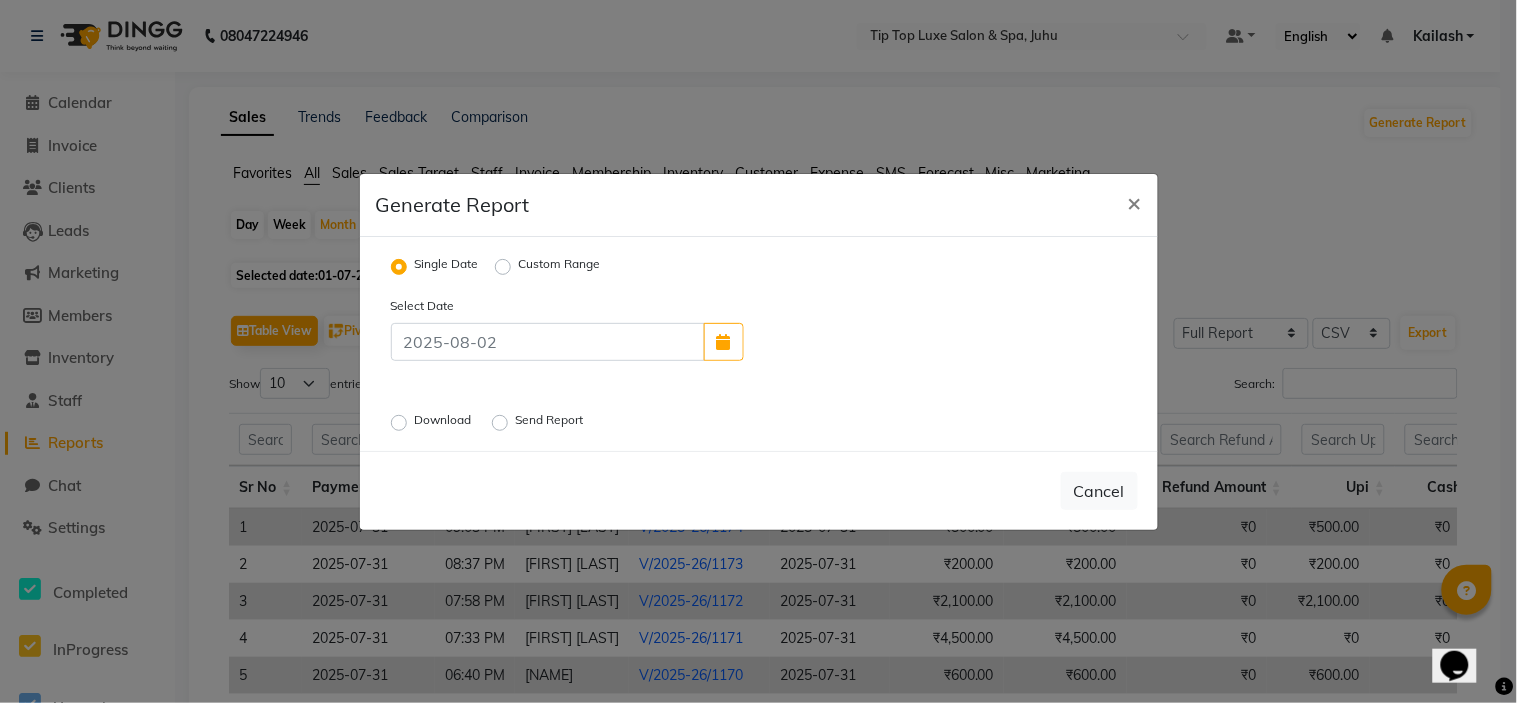 click on "Custom Range" 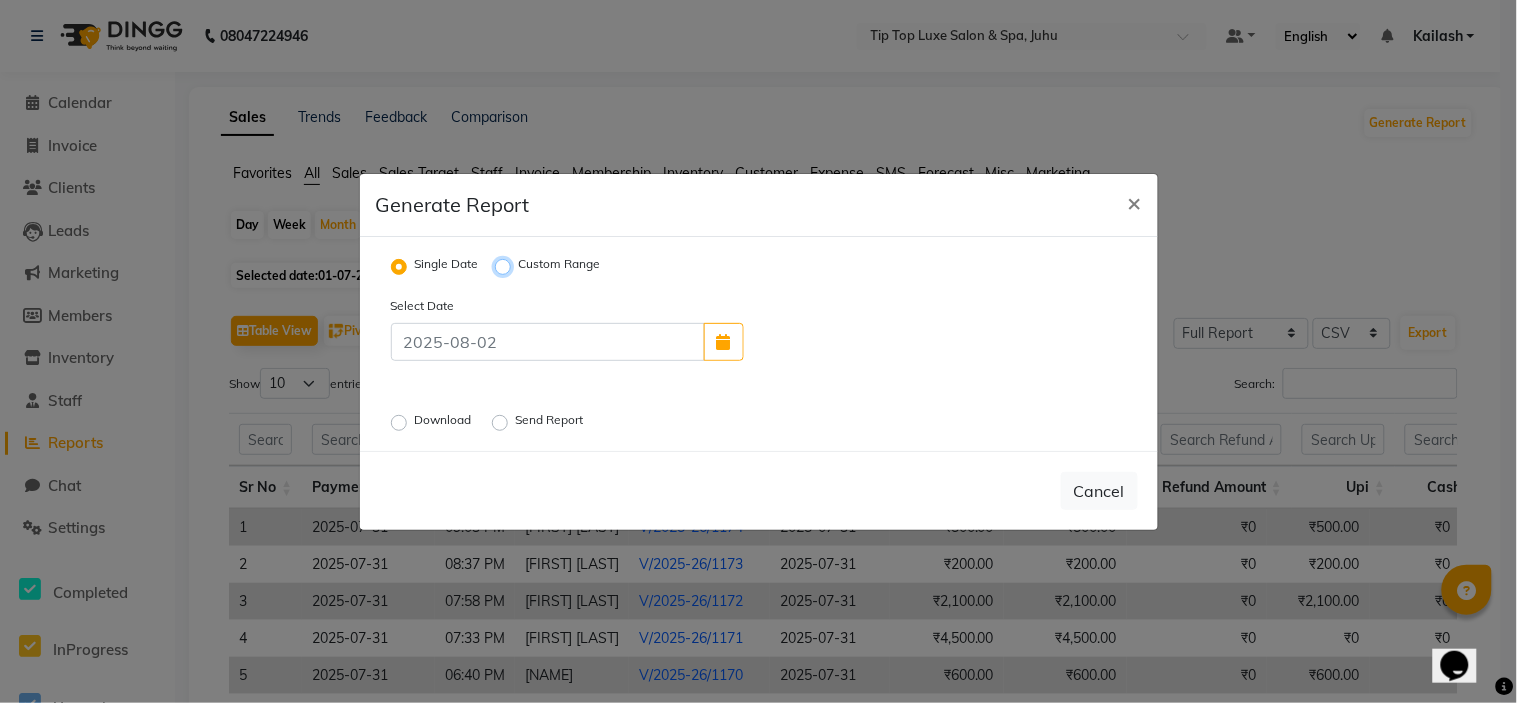 click on "Custom Range" at bounding box center (506, 266) 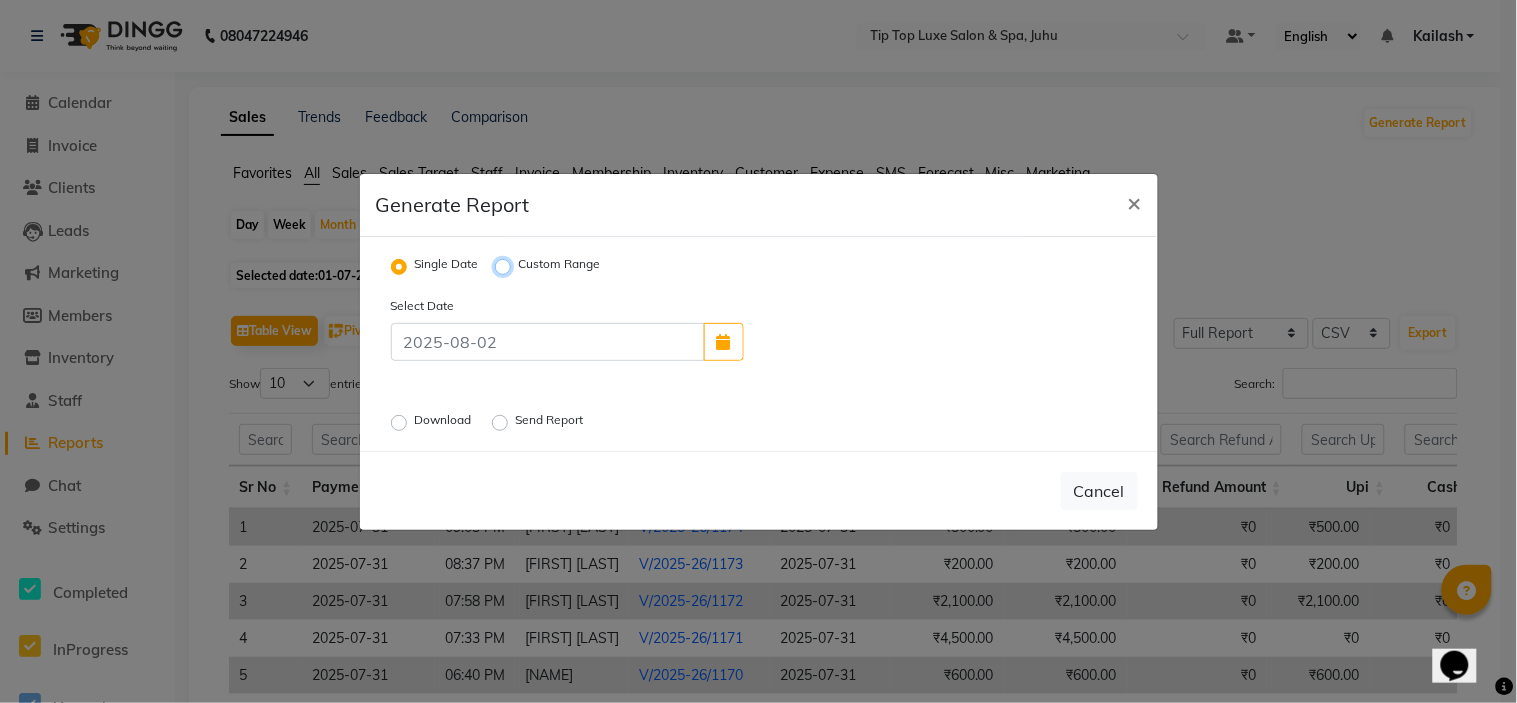 radio on "true" 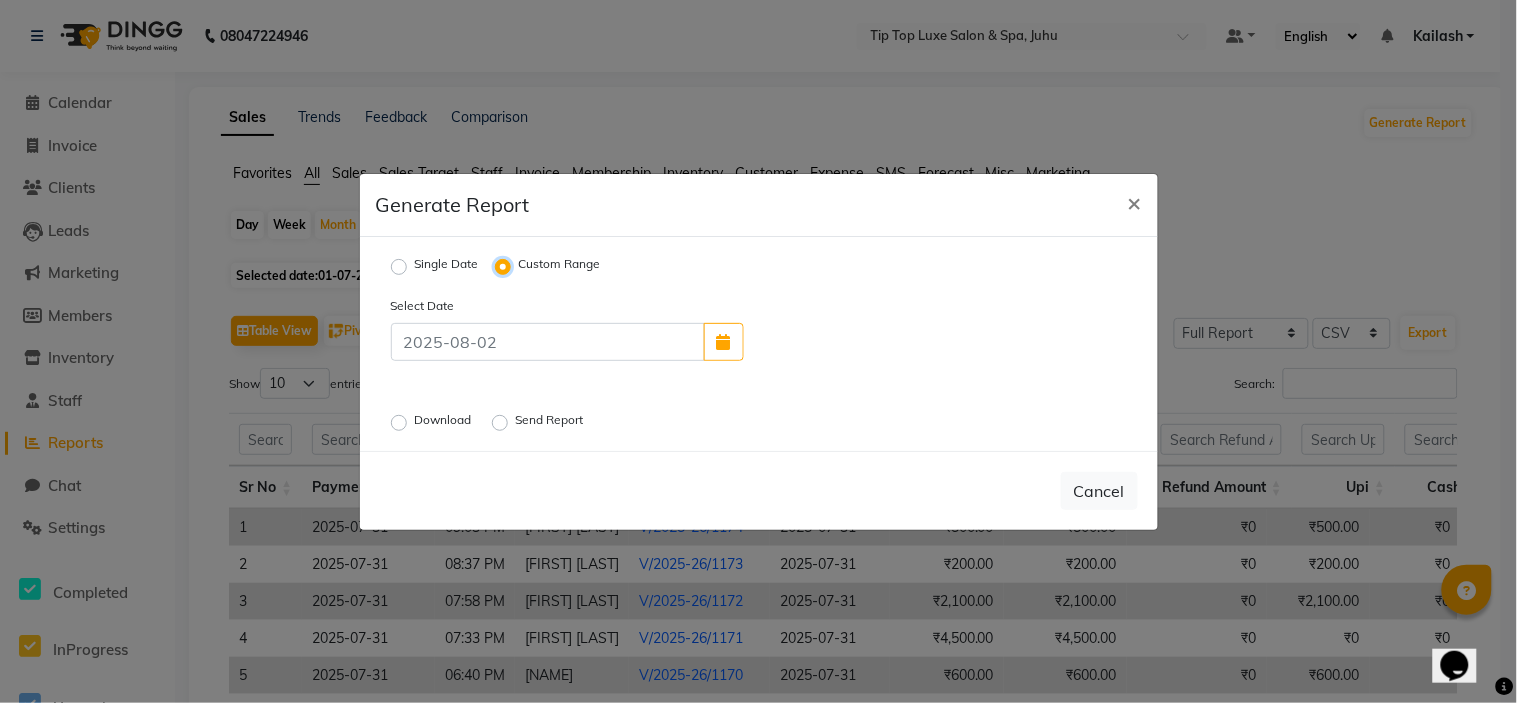 select on "8" 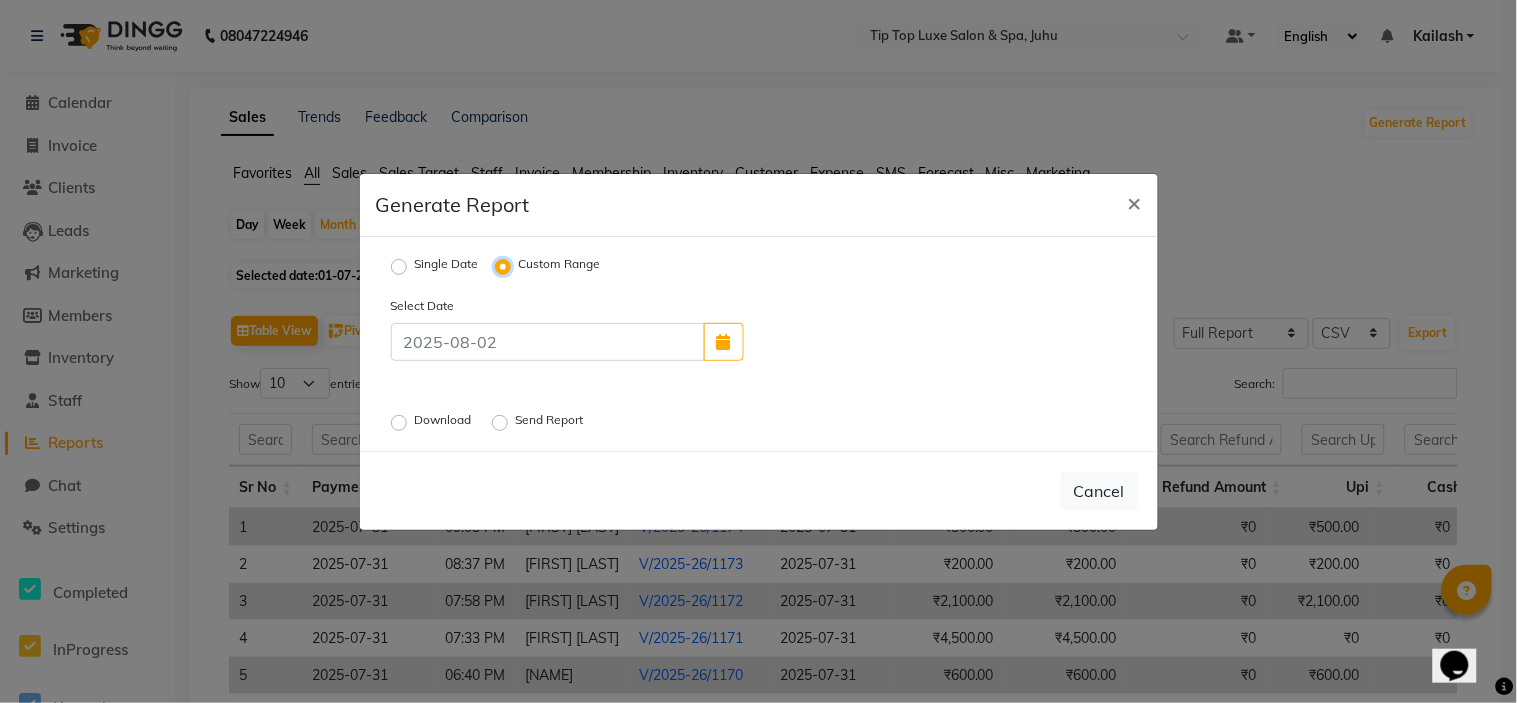 select on "2025" 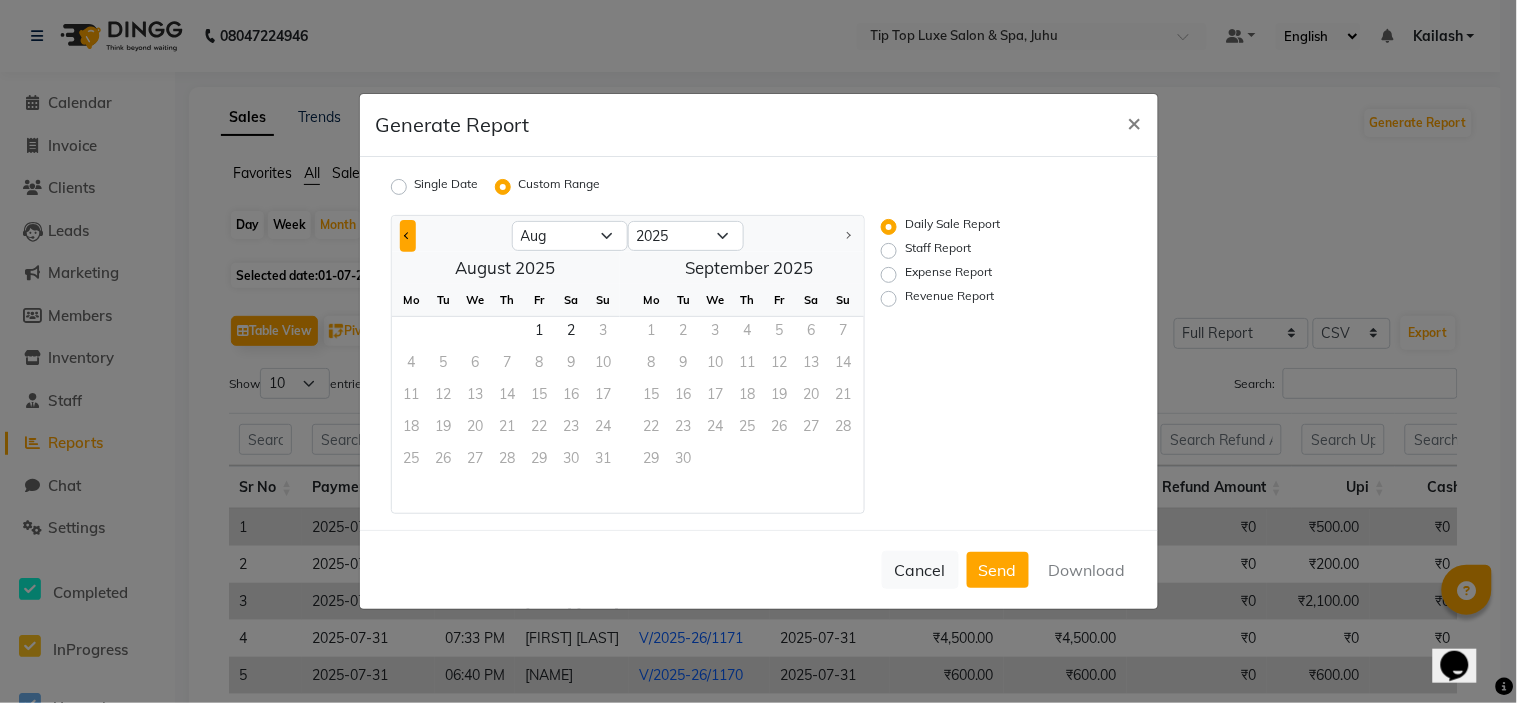 click 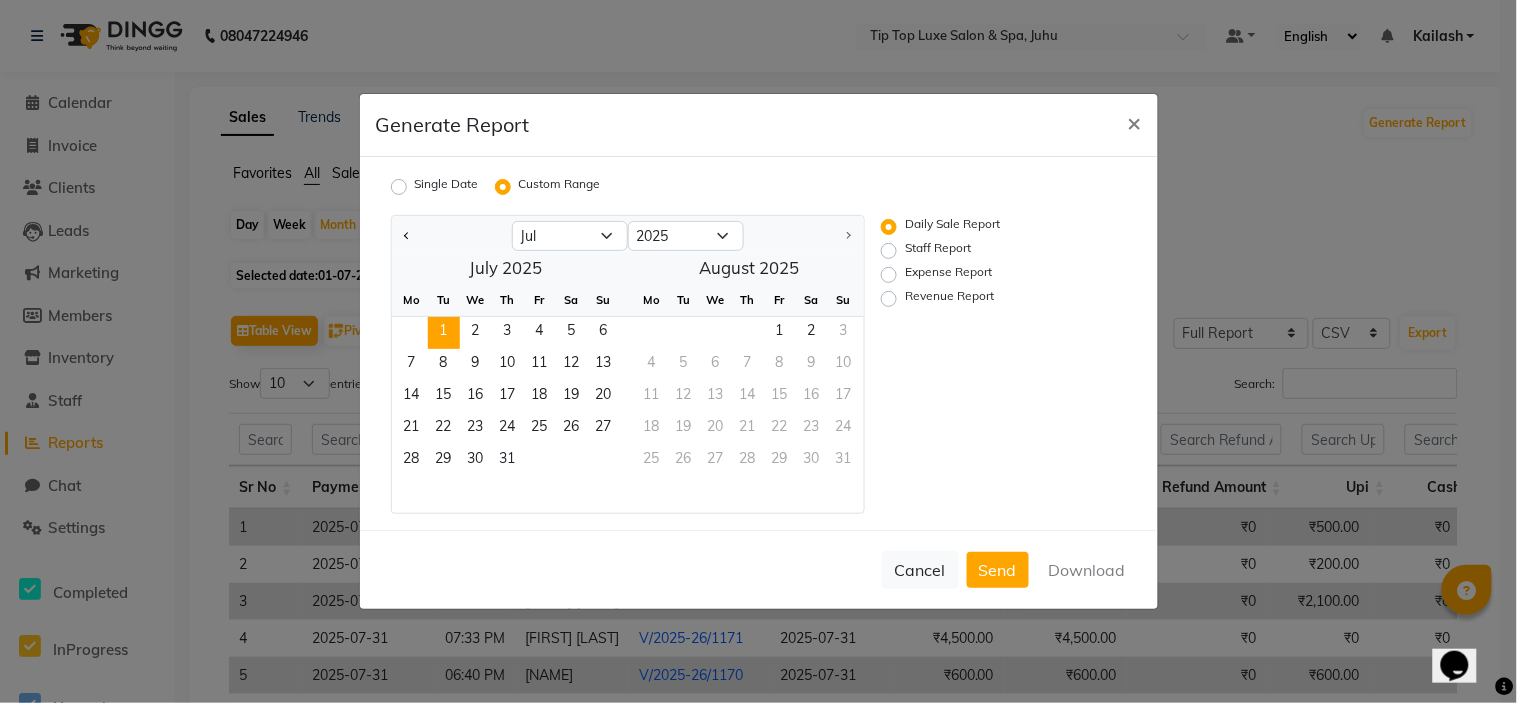 click on "1" 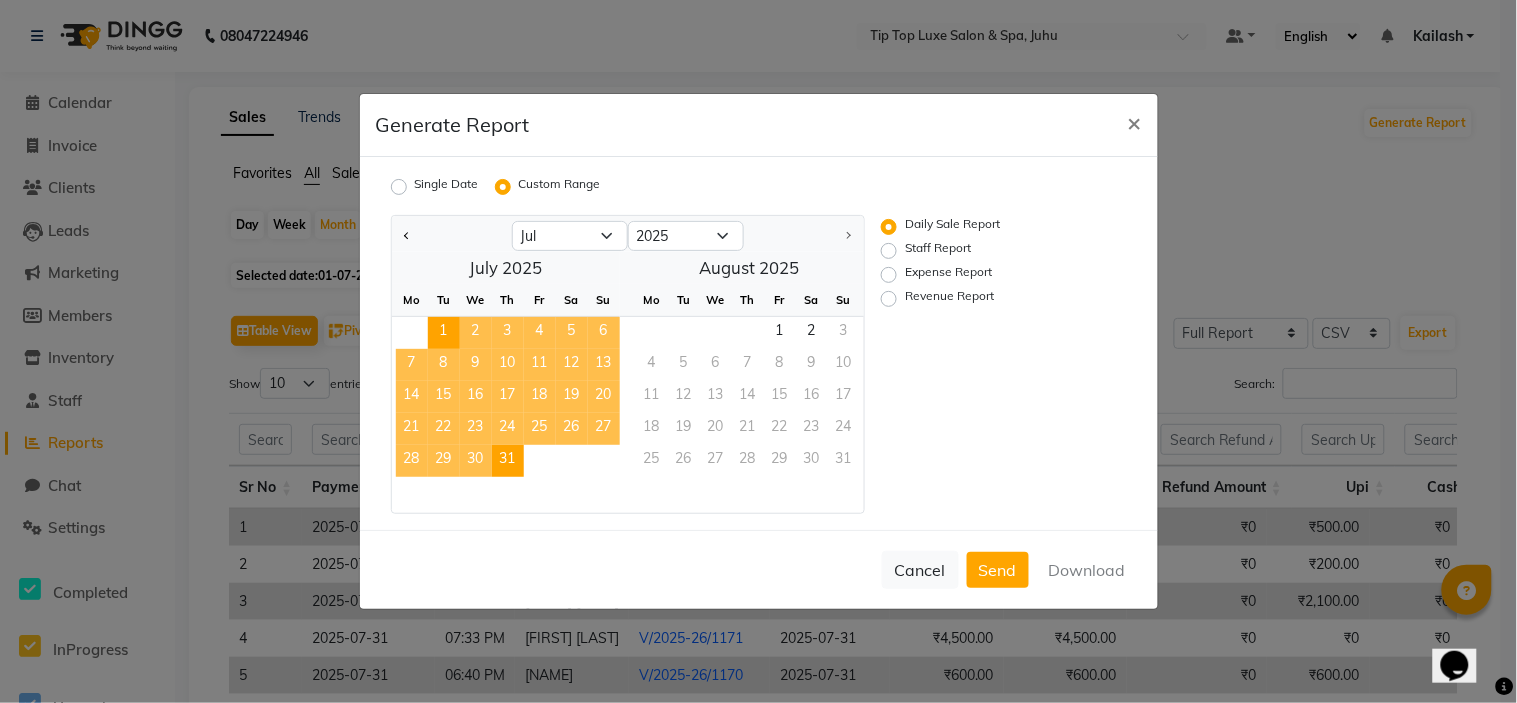 click on "31" 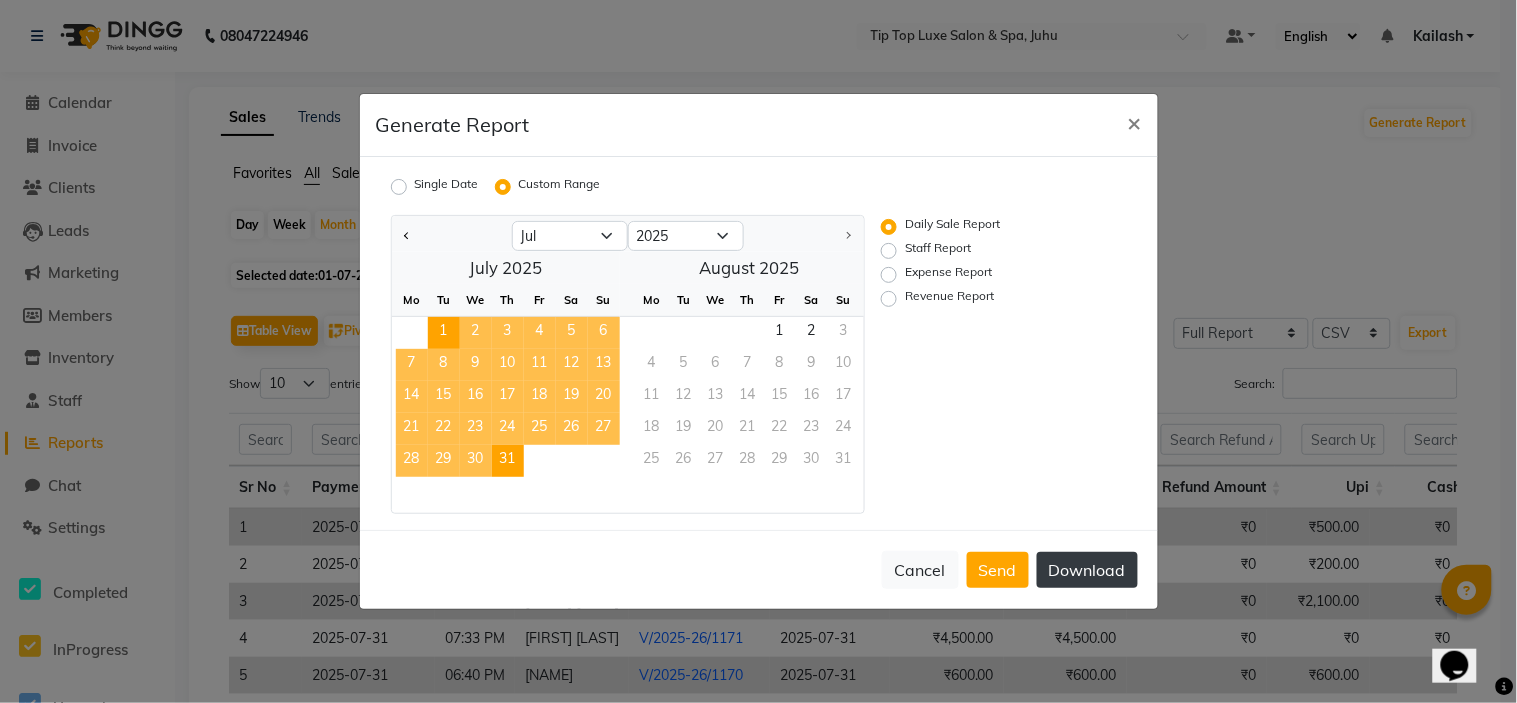 click on "Download" 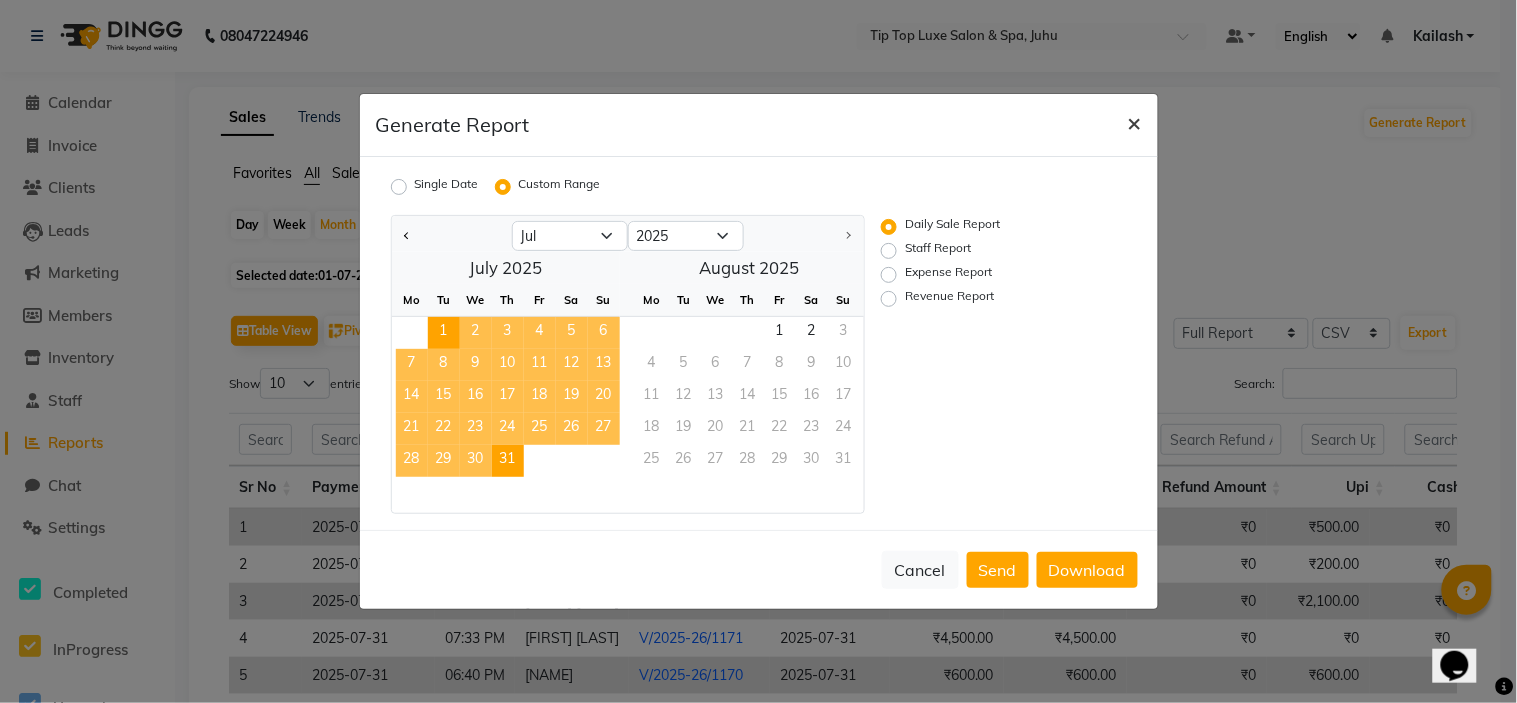 click on "×" 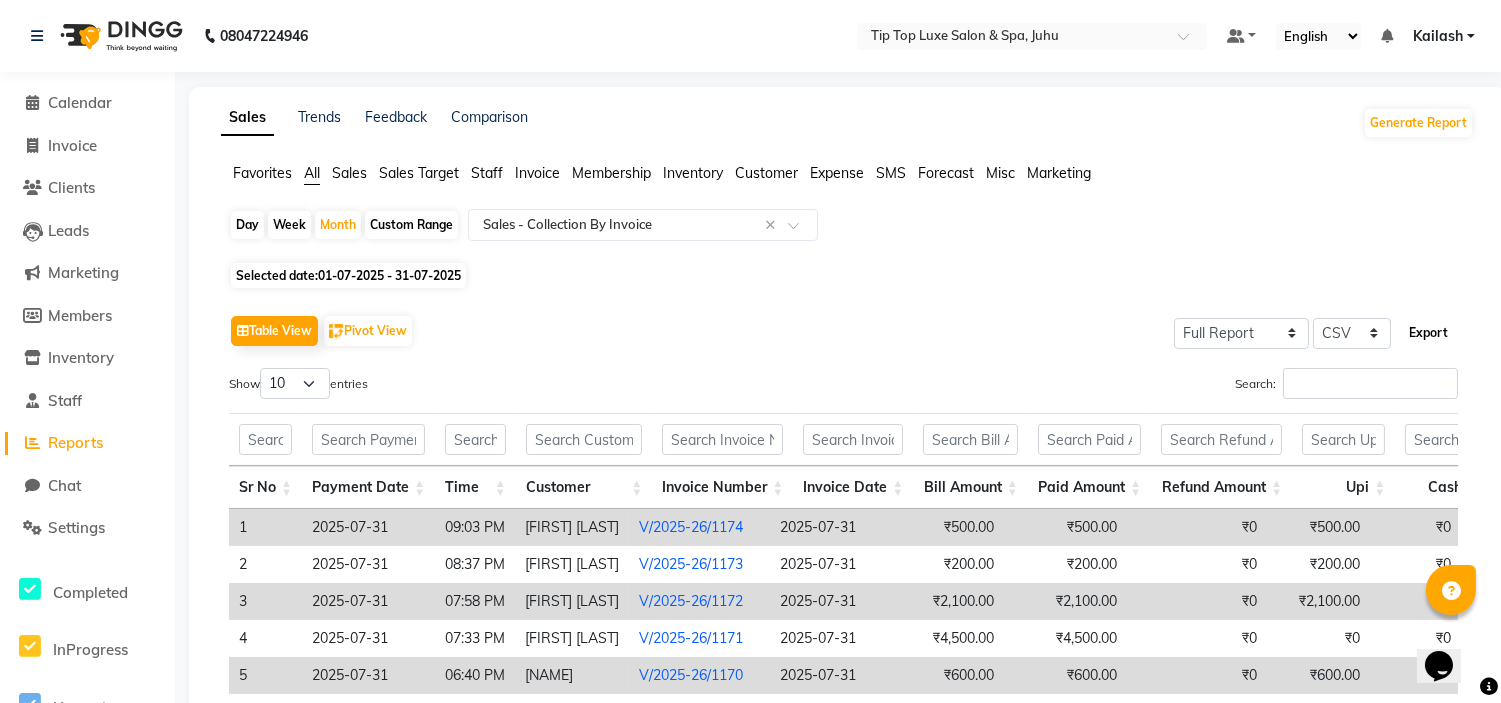 click on "Export" 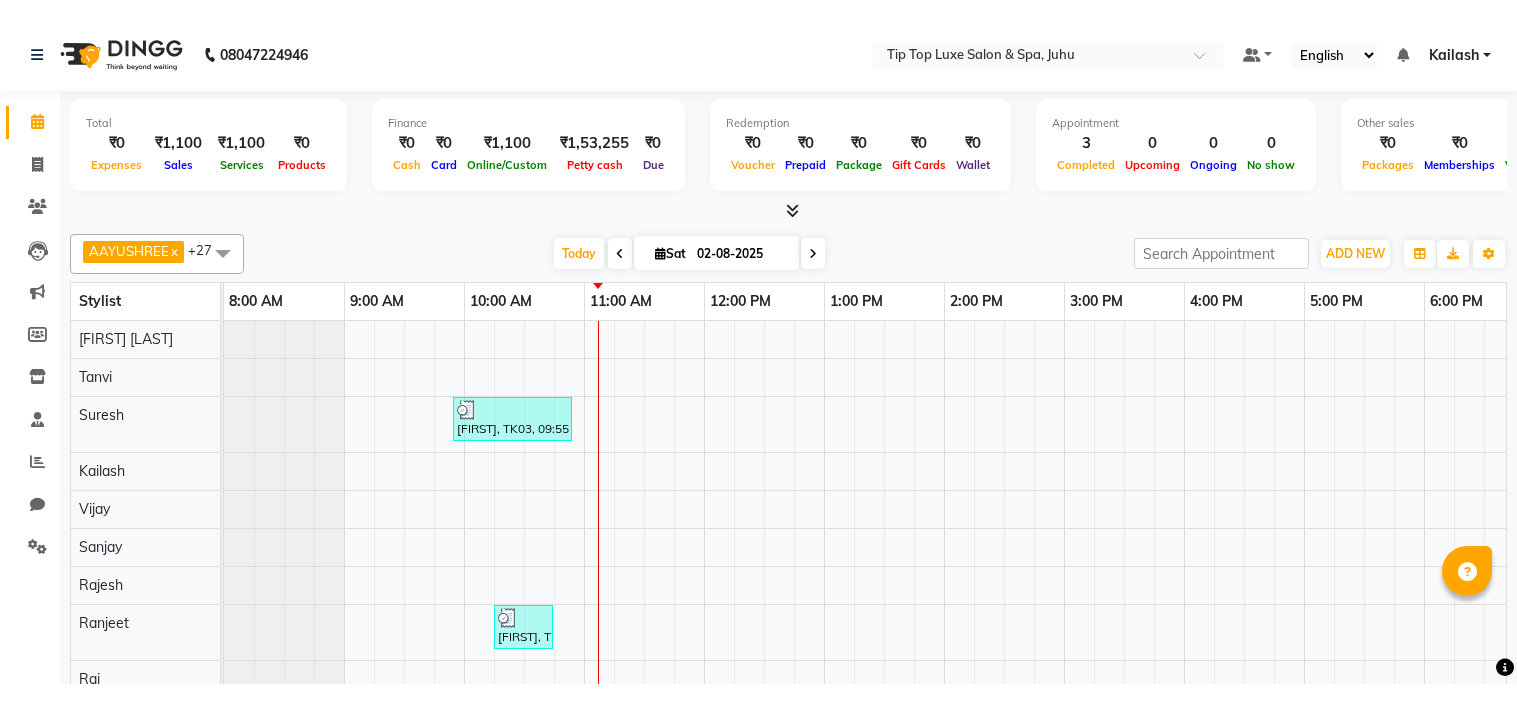 scroll, scrollTop: 0, scrollLeft: 0, axis: both 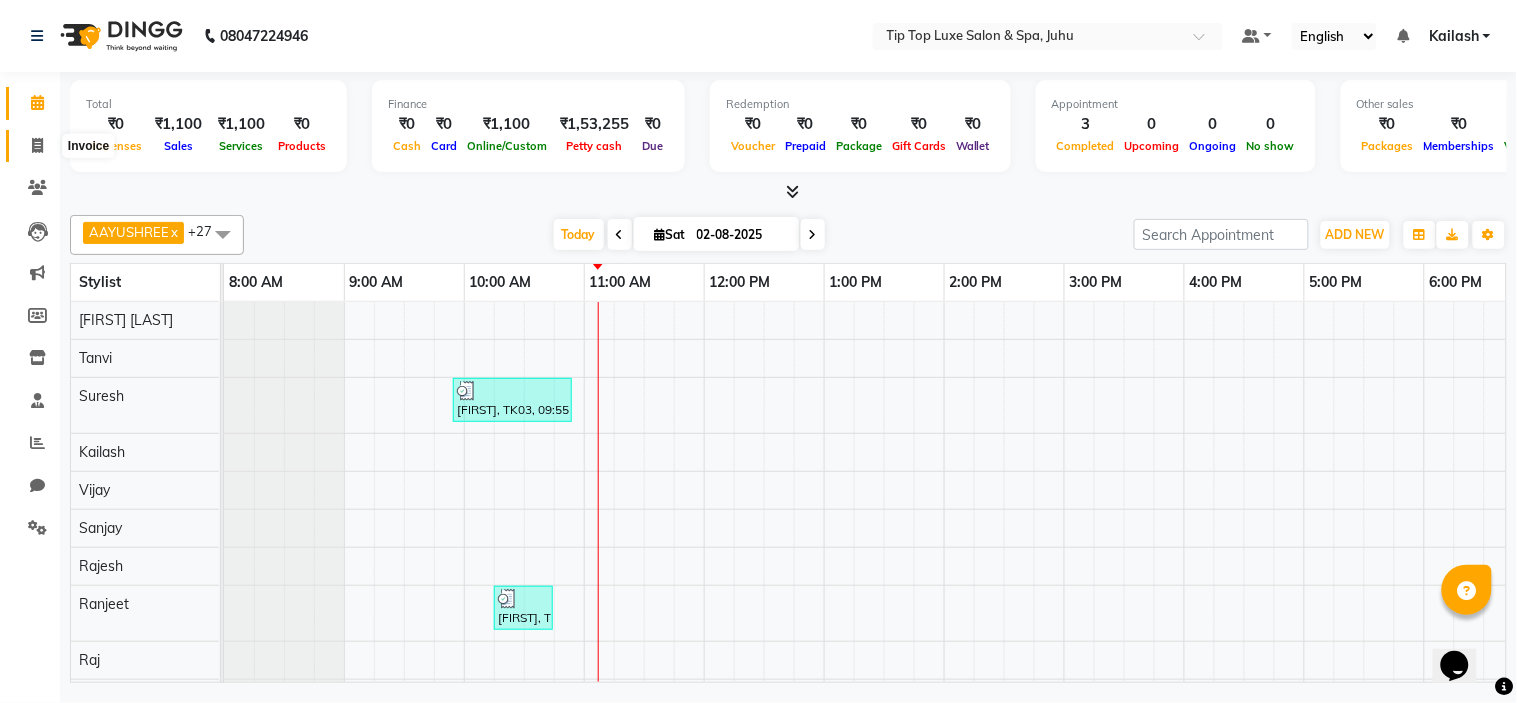 click 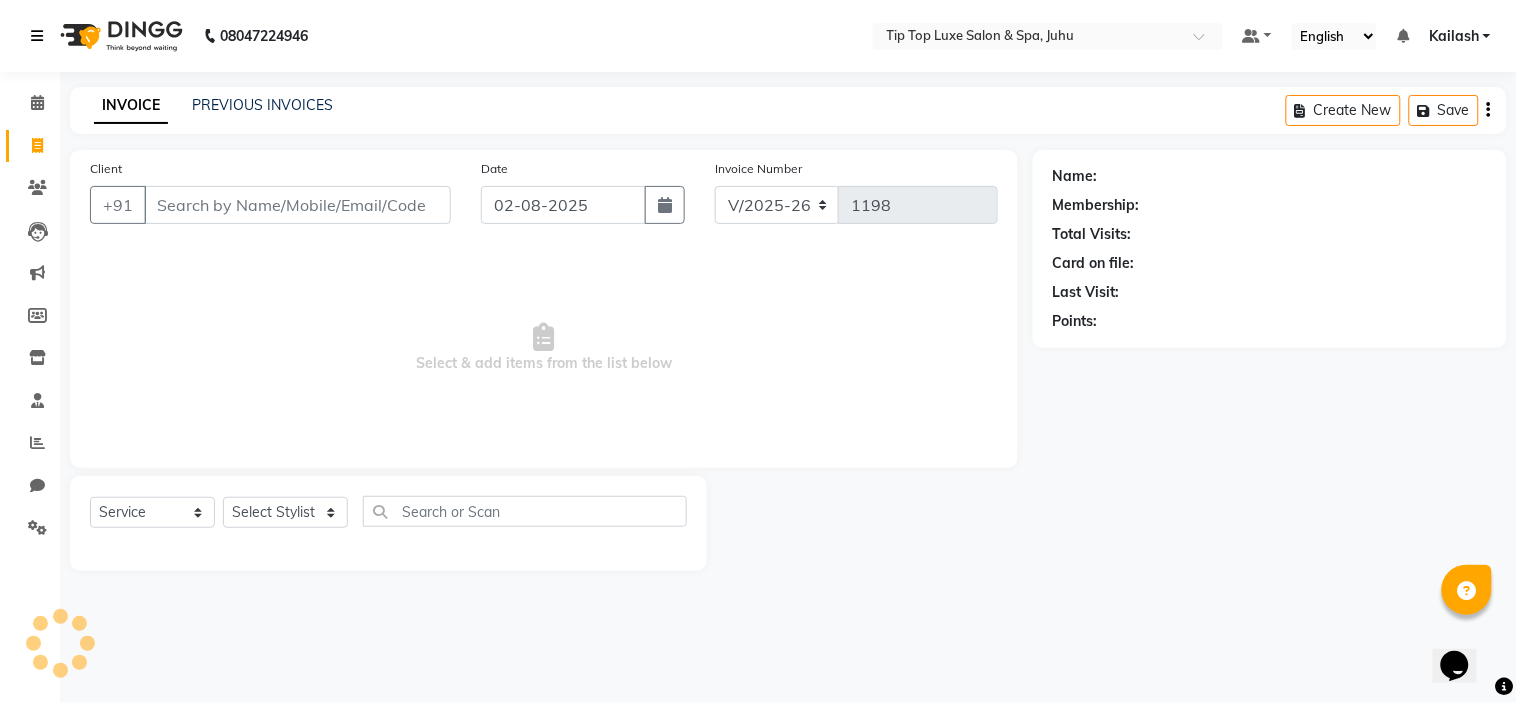 click at bounding box center [37, 36] 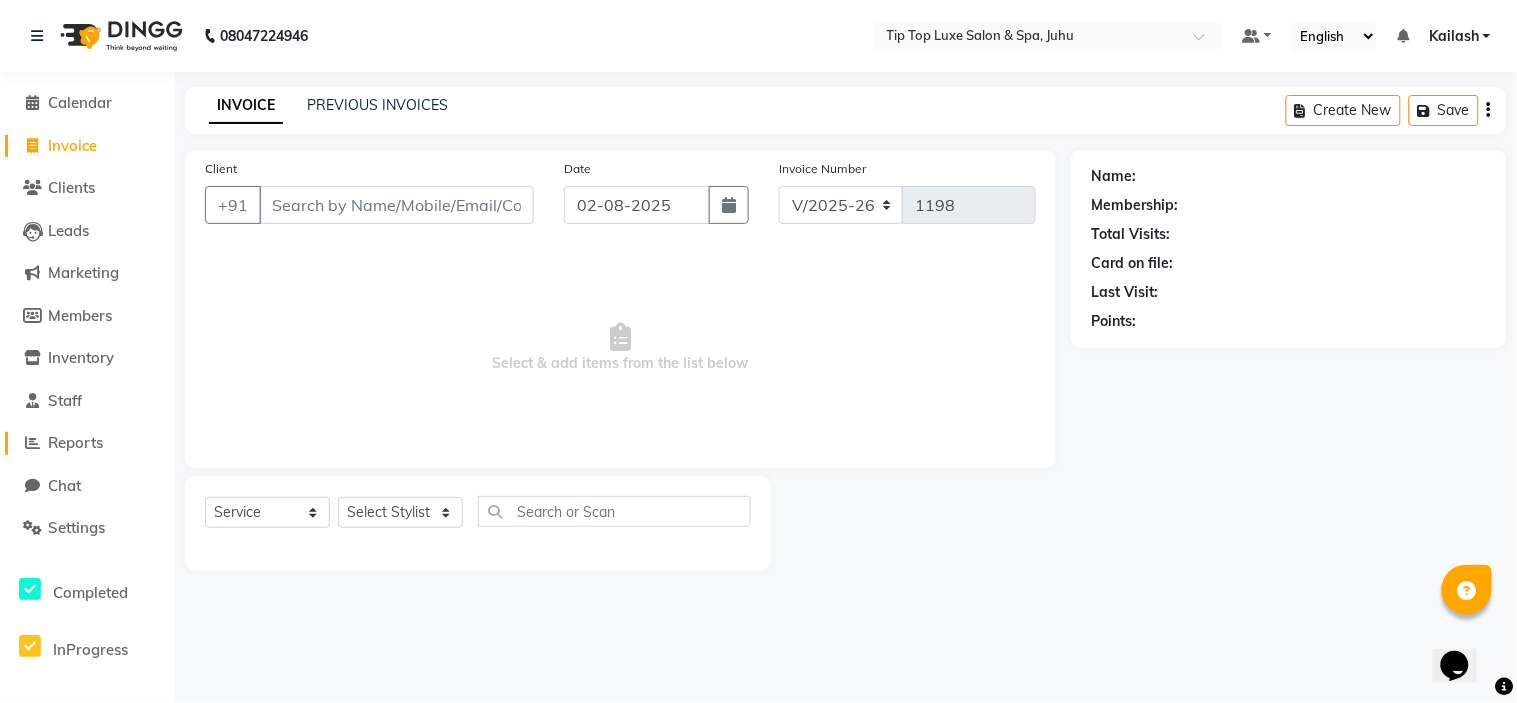 click on "Reports" 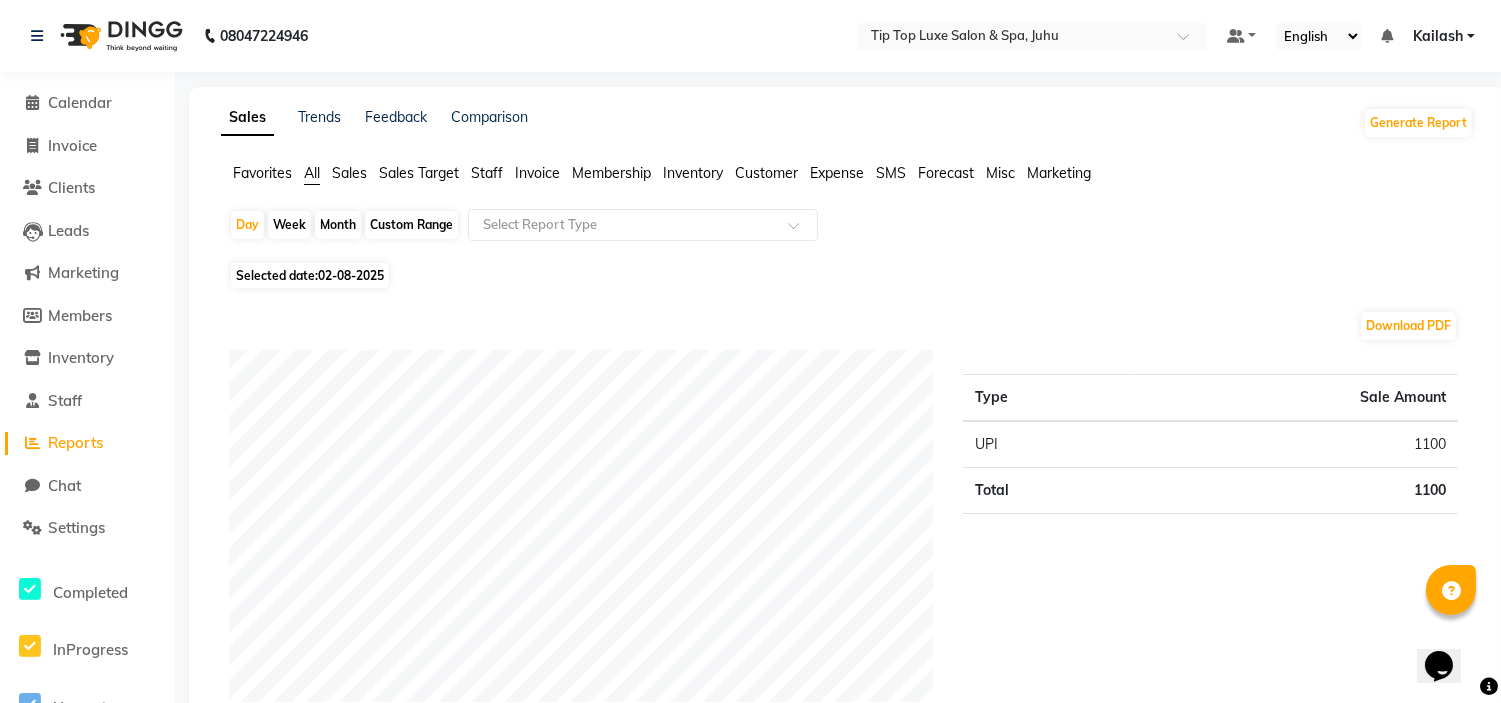 click on "Staff" 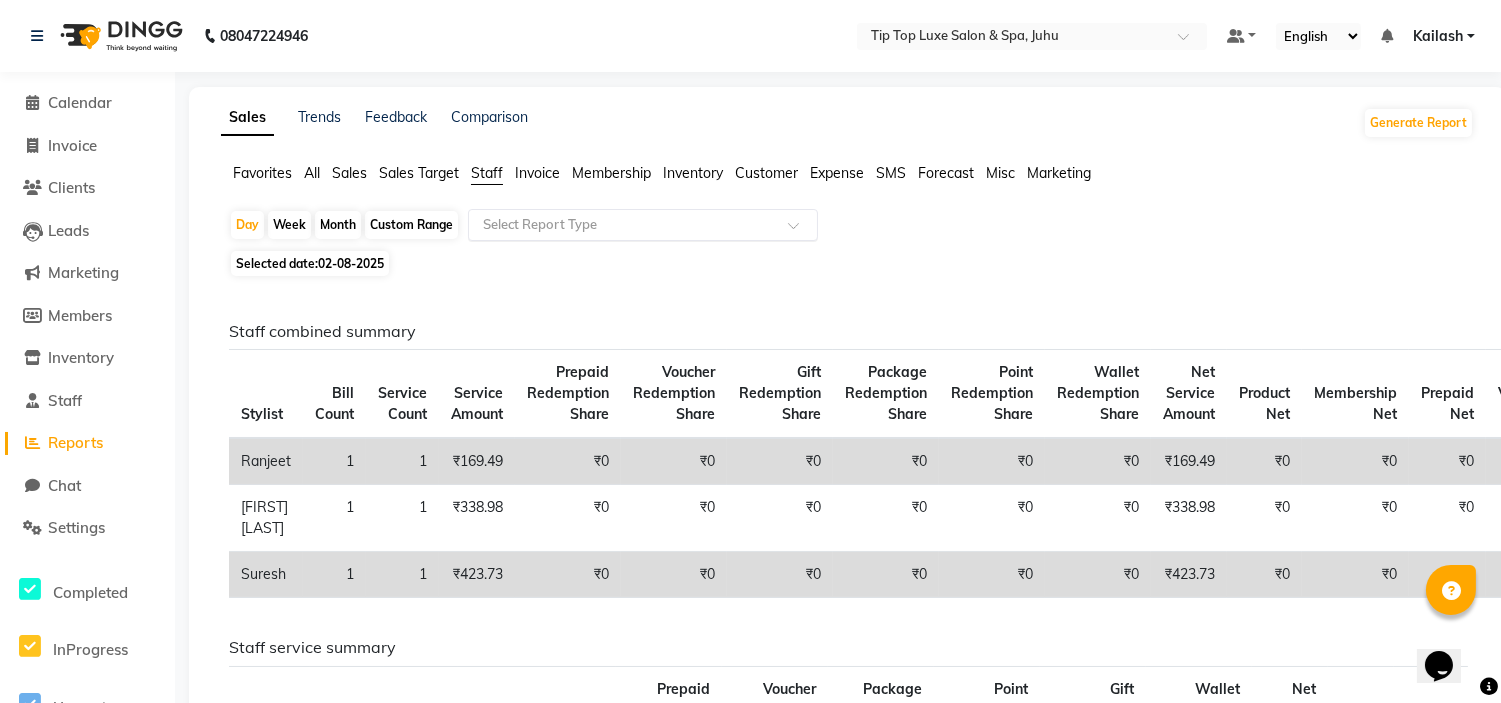 click on "Select Report Type" 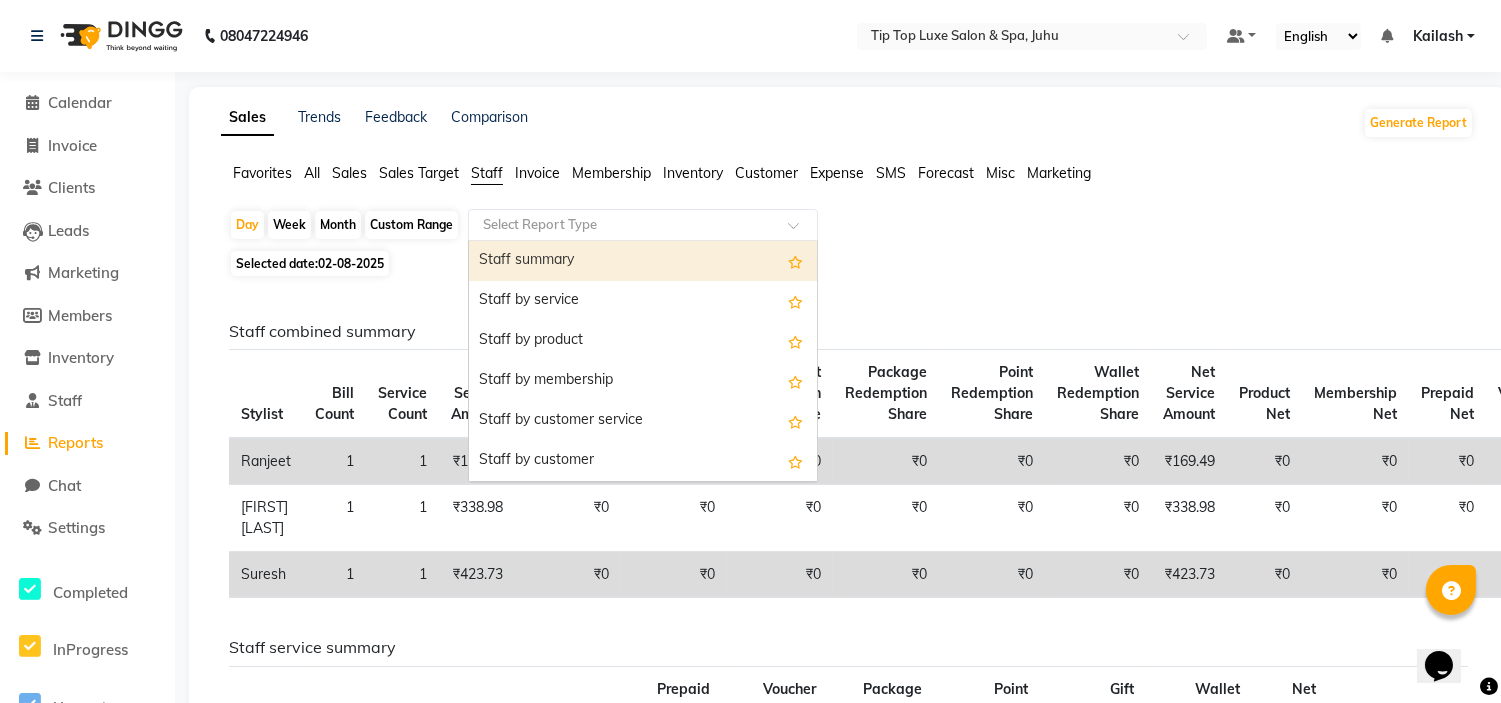 click on "Staff summary" at bounding box center (643, 261) 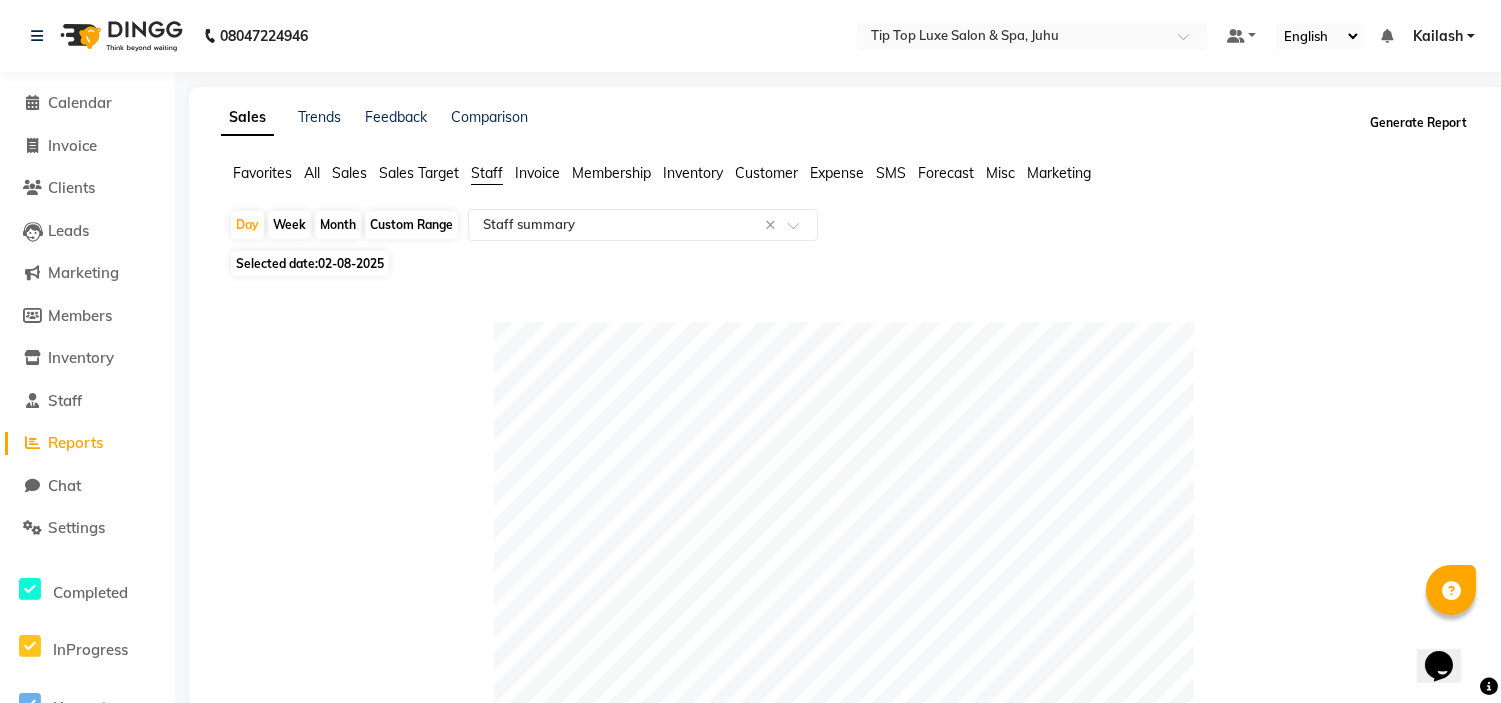 click on "Generate Report" 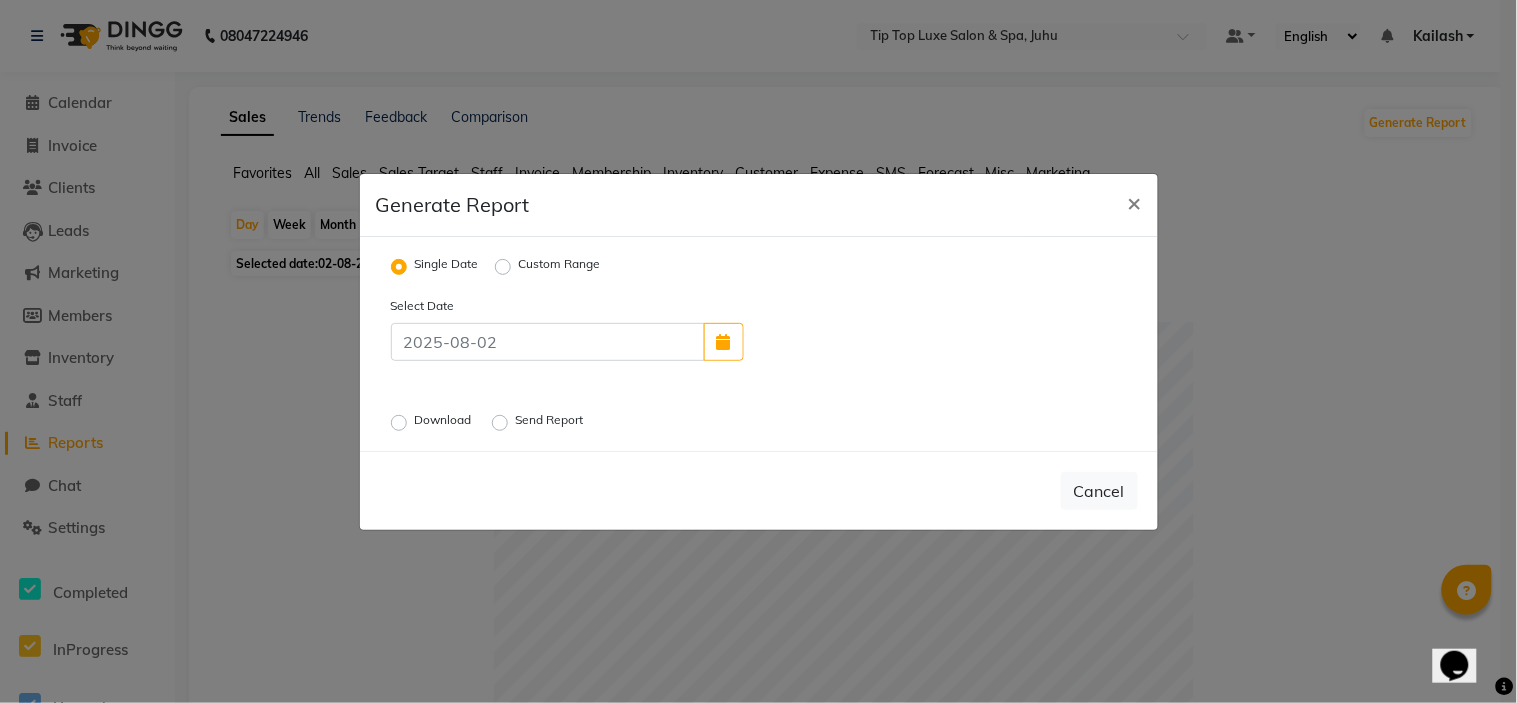 click on "Custom Range" 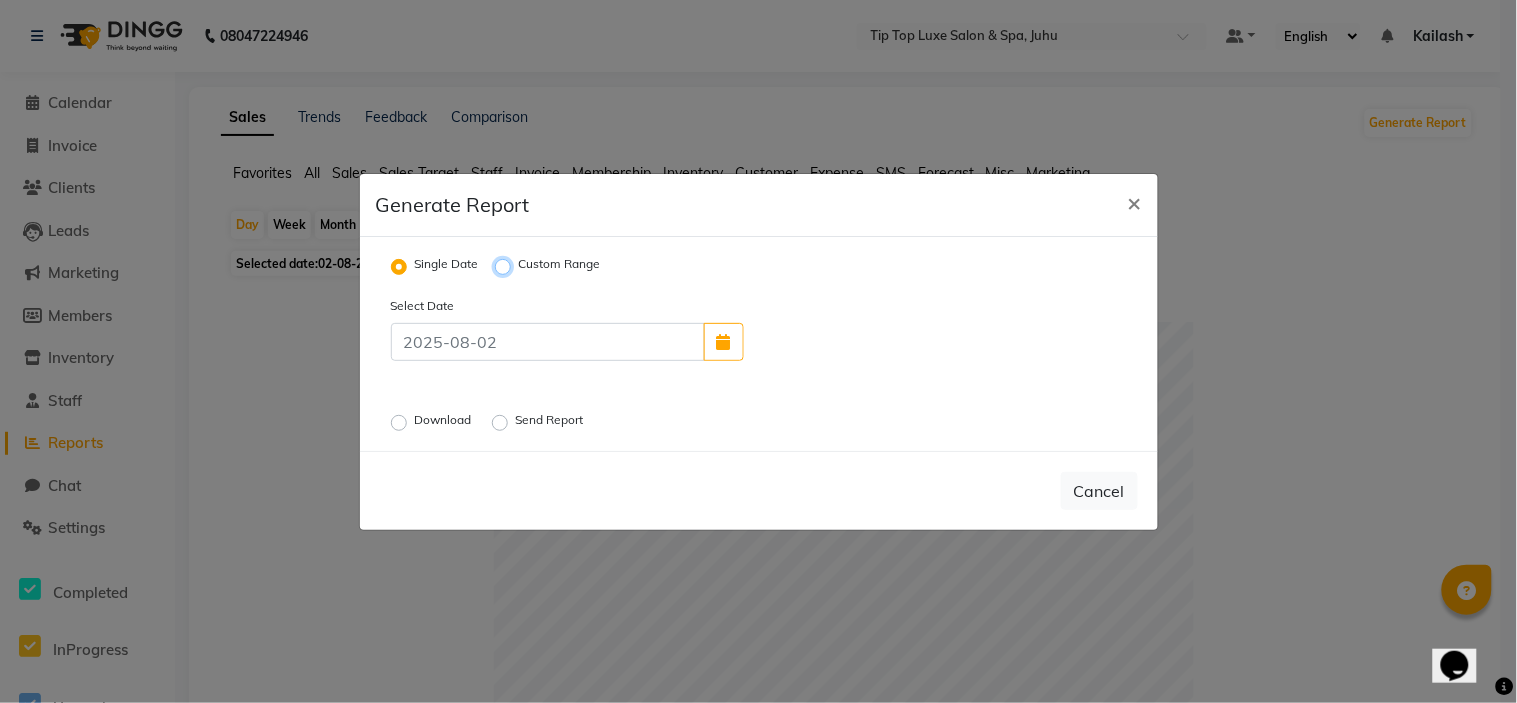 click on "Custom Range" at bounding box center (506, 266) 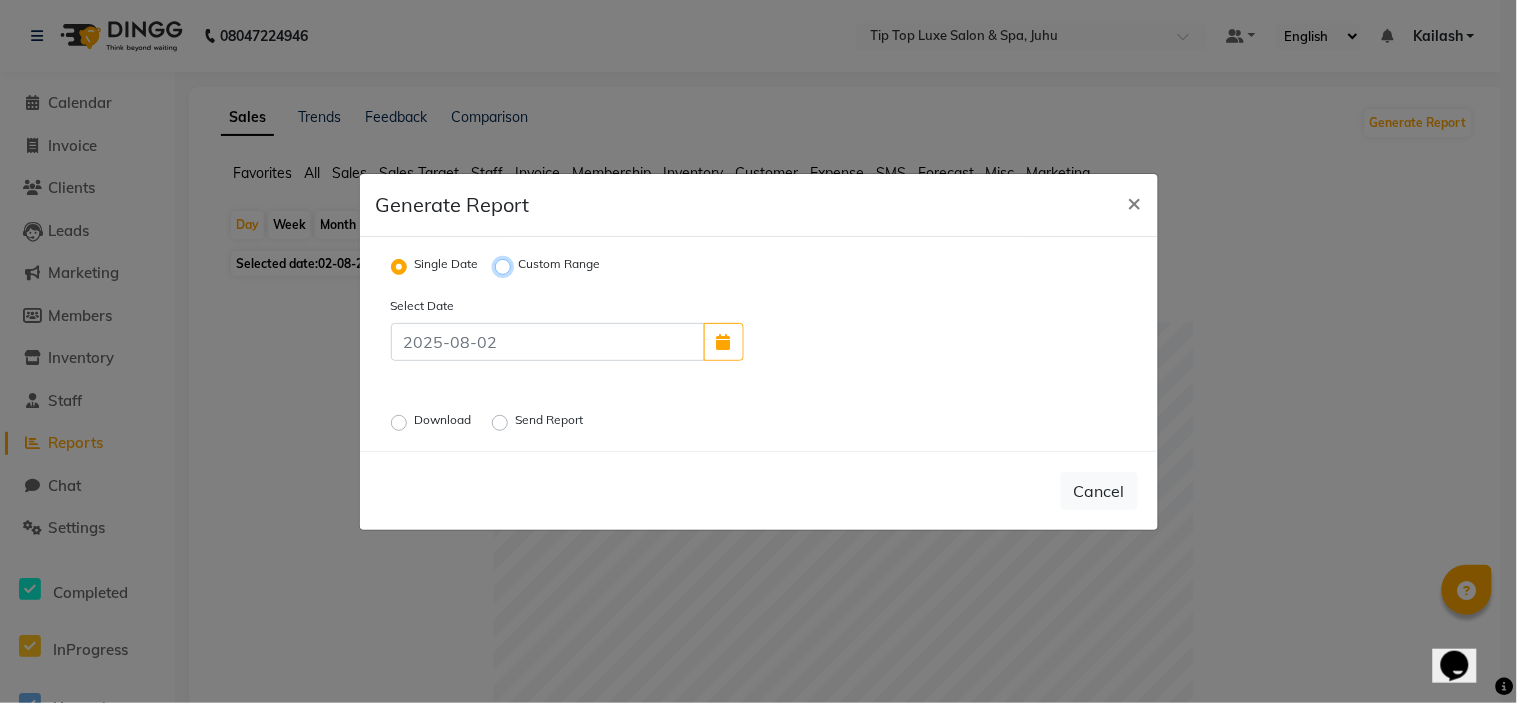 radio on "true" 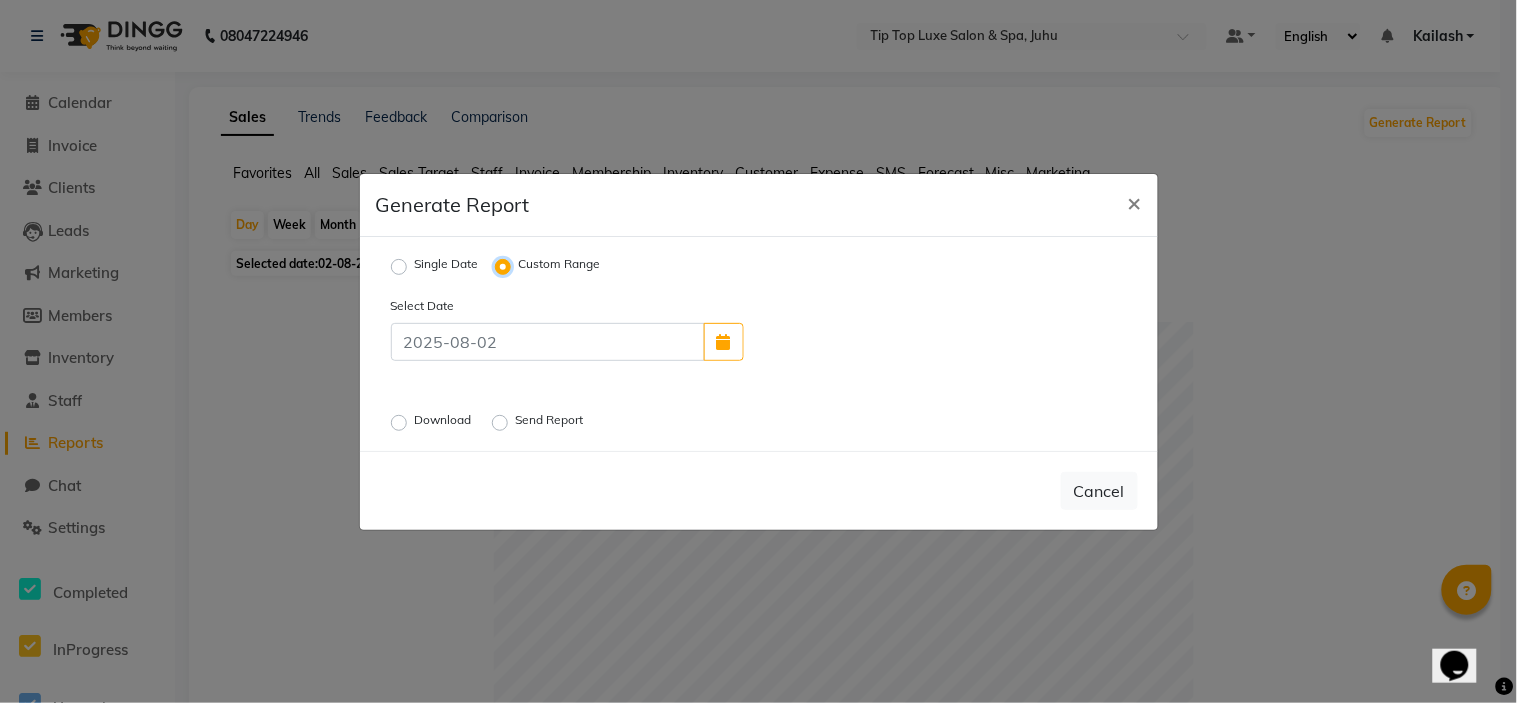 select on "8" 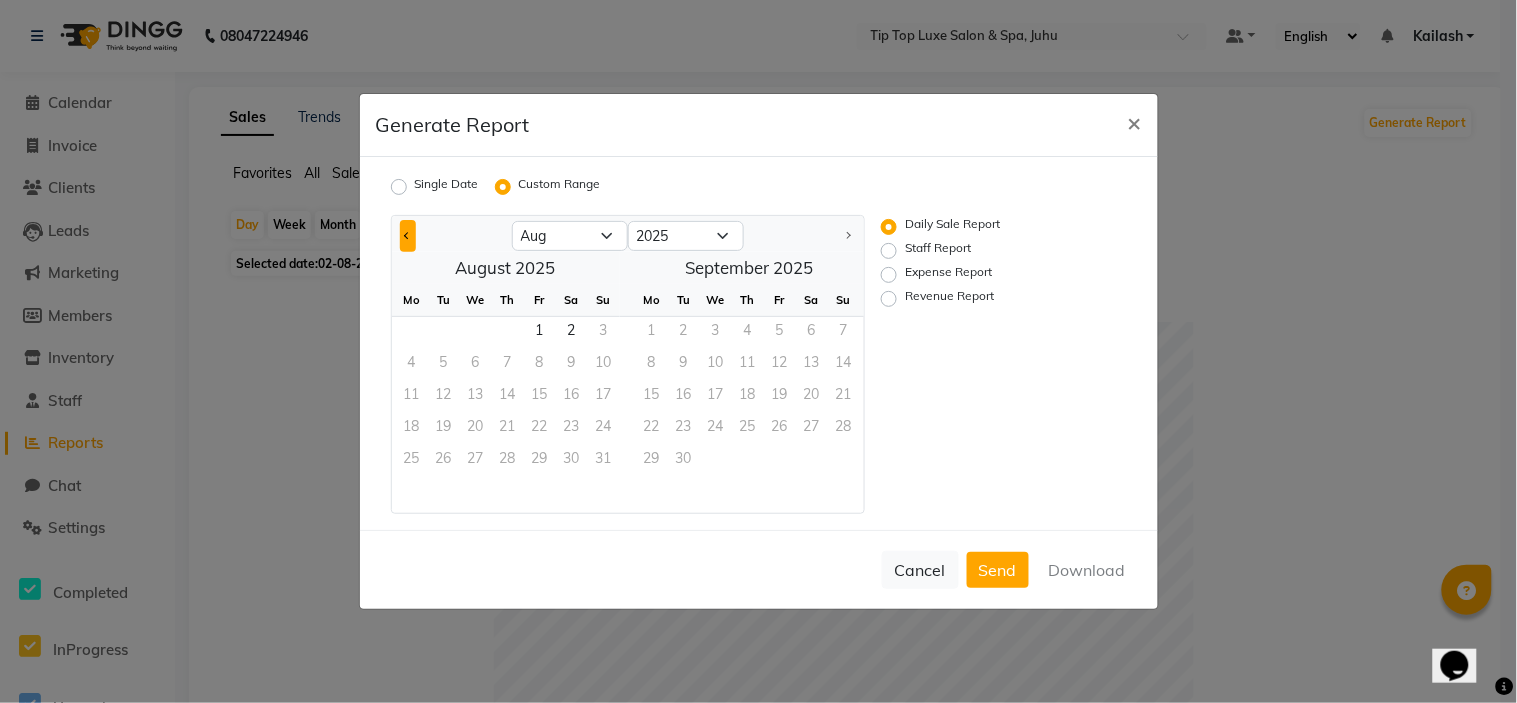 click 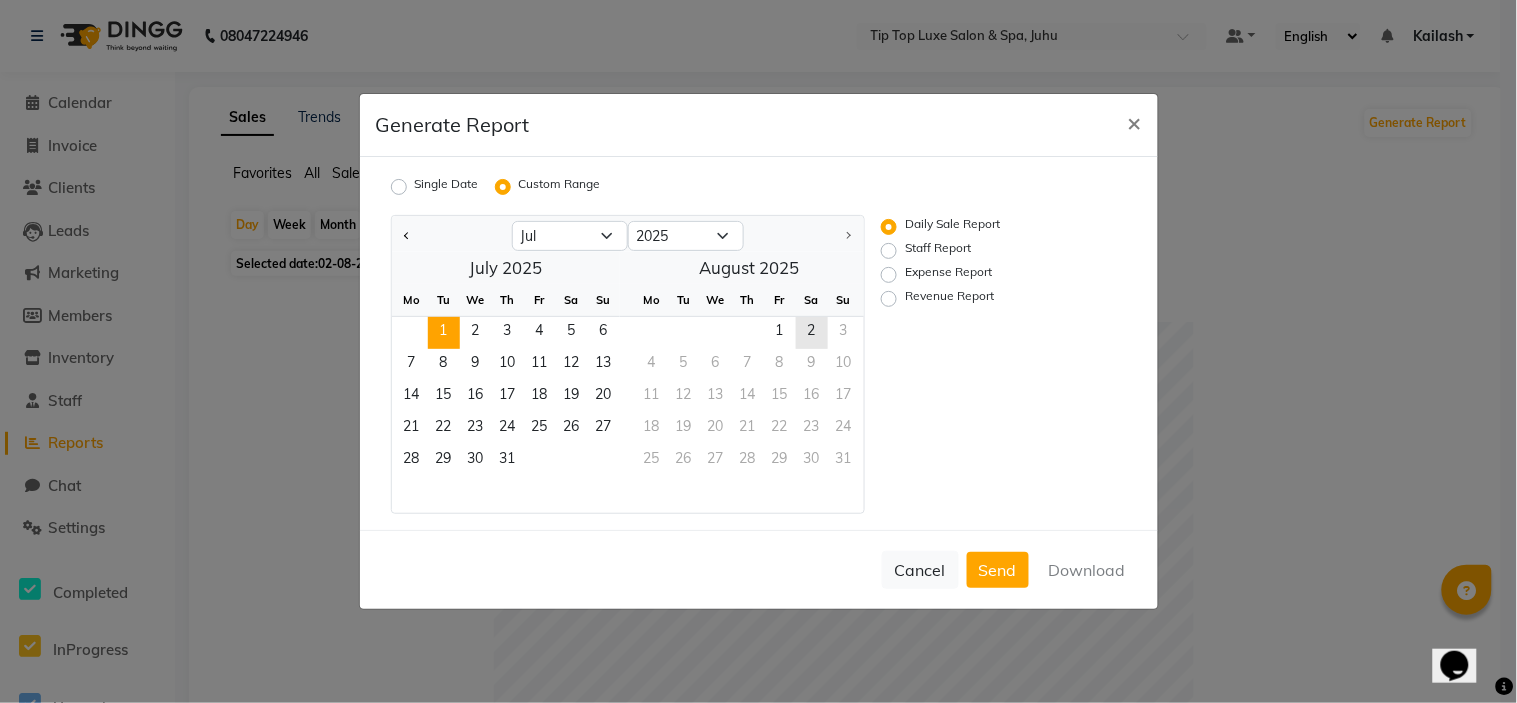 click on "1" 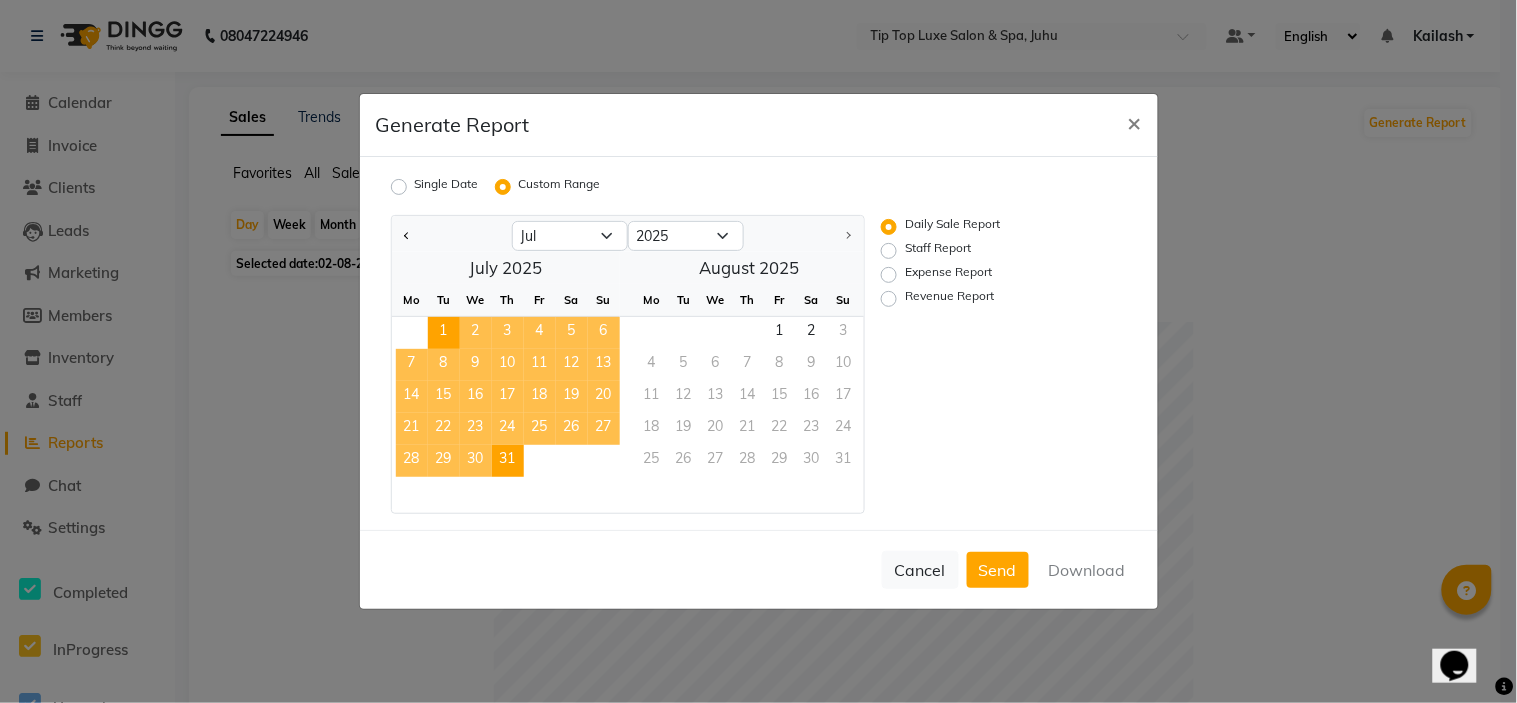 click on "31" 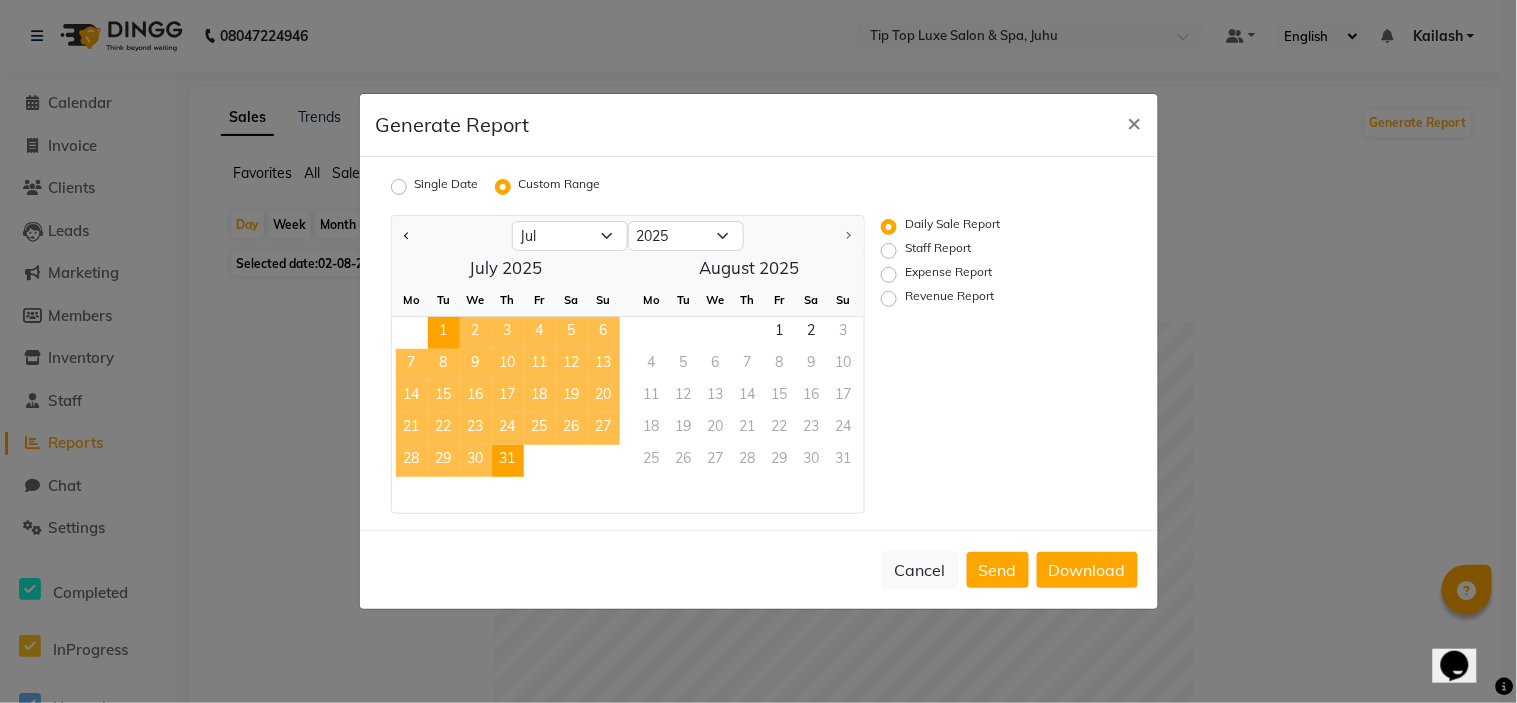 click on "Staff Report" 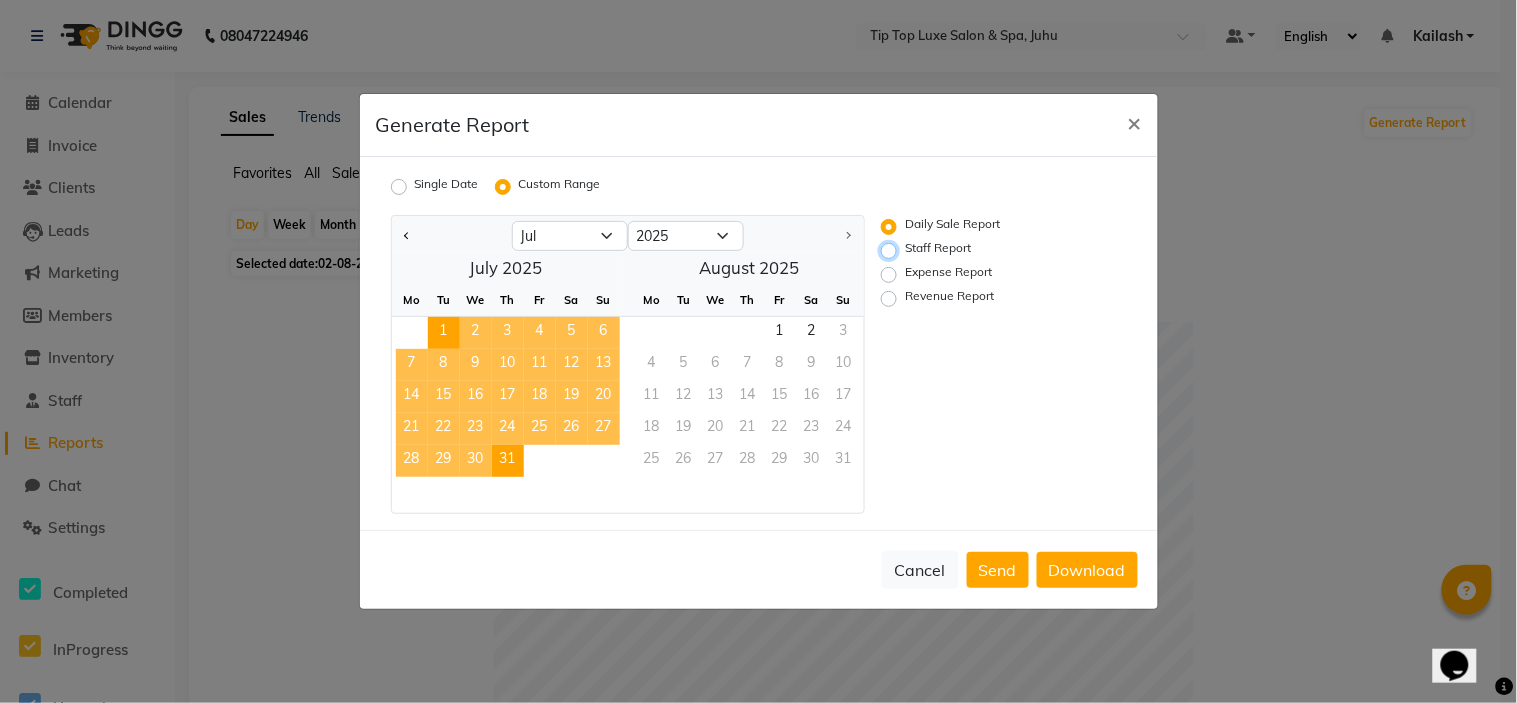 click on "Staff Report" at bounding box center (892, 251) 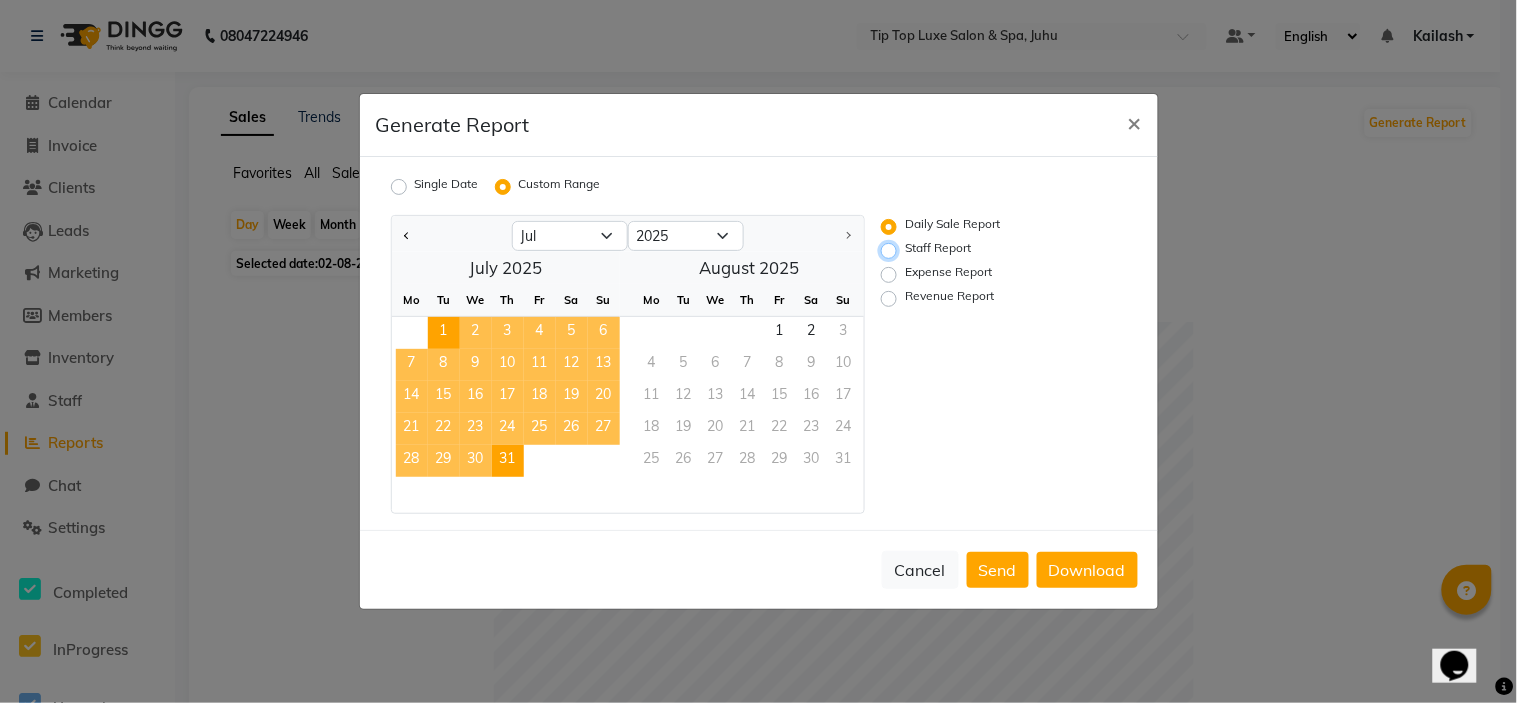 radio on "true" 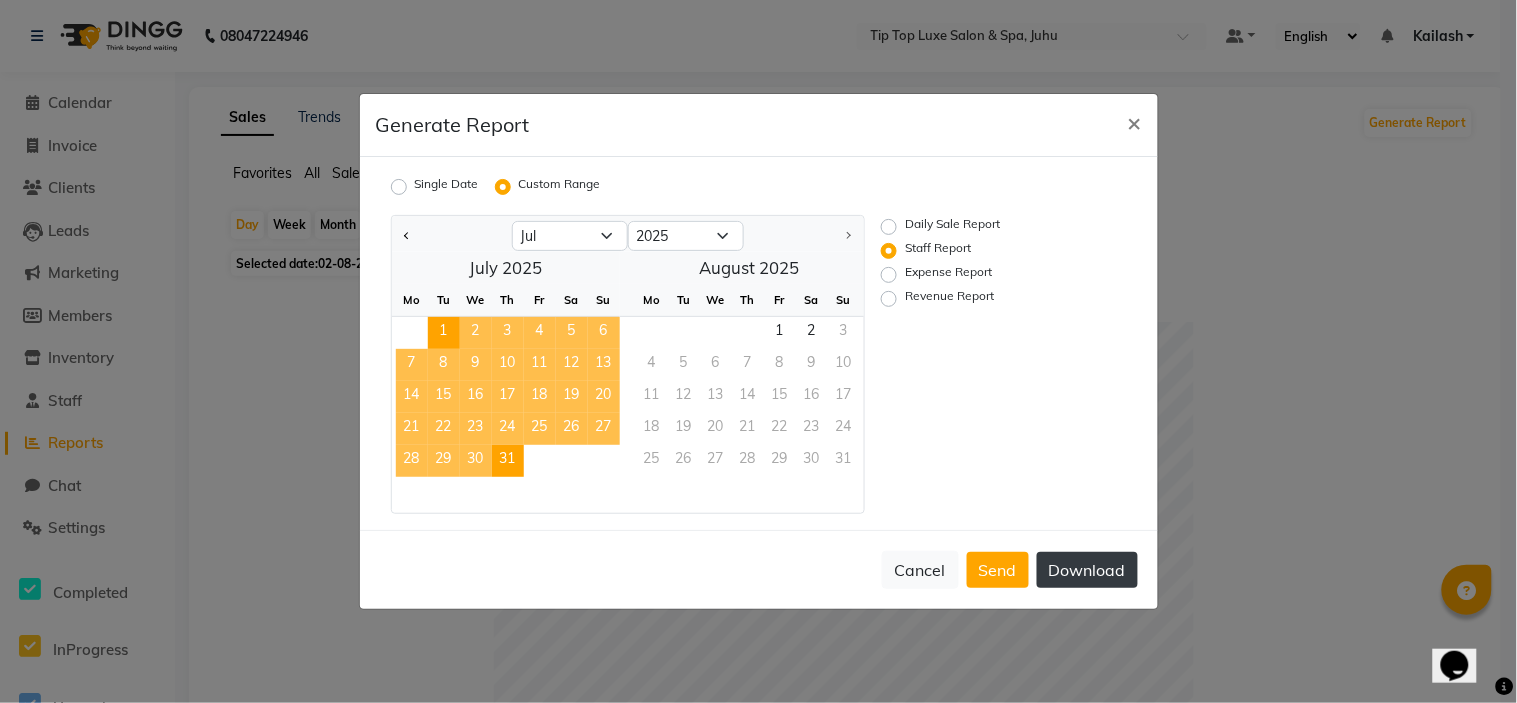 click on "Download" 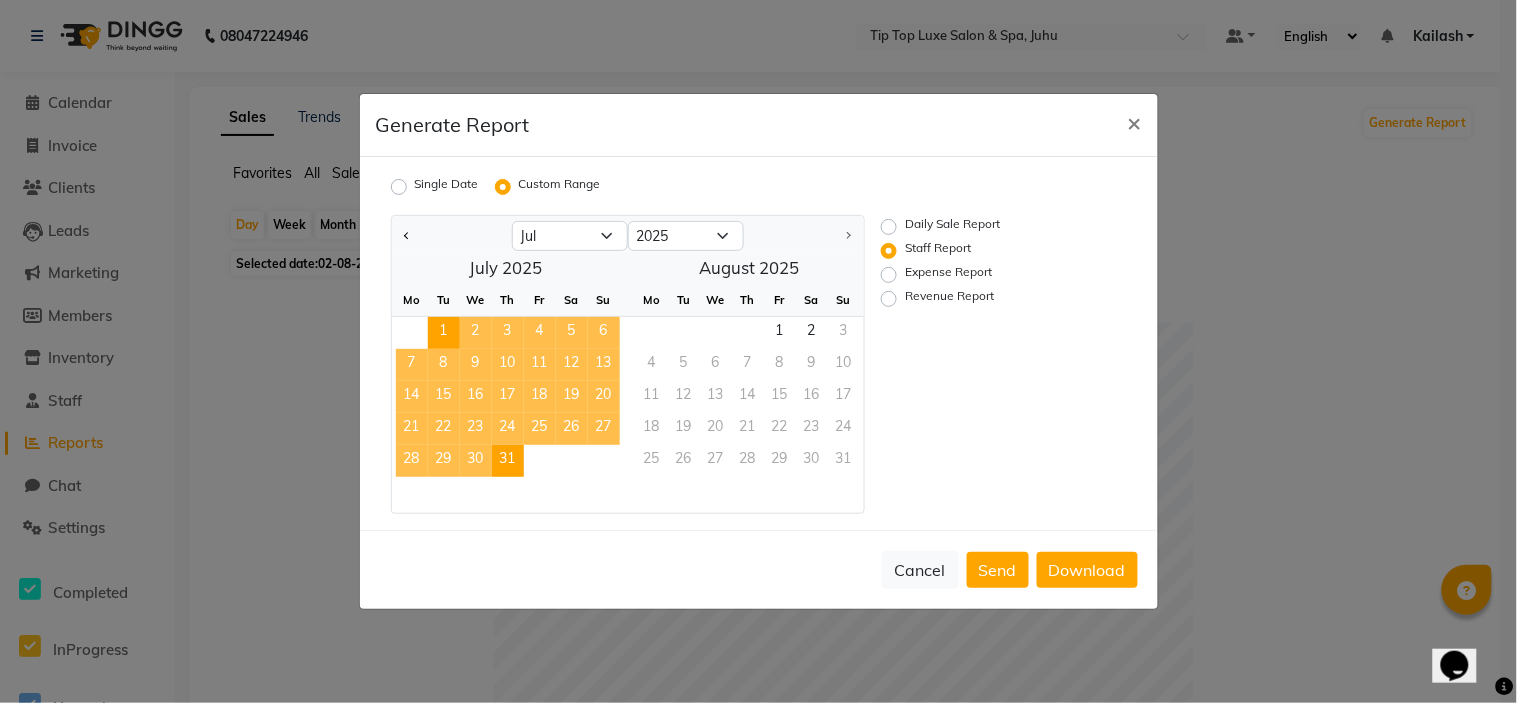 click on "Generate Report × Single Date Custom Range Jan Feb Mar Apr May Jun Jul Aug 2015 2016 2017 2018 2019 2020 2021 2022 2023 2024 2025  July 2025  Mo Tu We Th Fr Sa Su  1   2   3   4   5   6   7   8   9   10   11   12   13   14   15   16   17   18   19   20   21   22   23   24   25   26   27   28   29   30   31   August 2025  Mo Tu We Th Fr Sa Su  1   2   3   4   5   6   7   8   9   10   11   12   13   14   15   16   17   18   19   20   21   22   23   24   25   26   27   28   29   30   31  Daily Sale Report Staff Report Expense Report Revenue Report  Cancel   Send   Download" 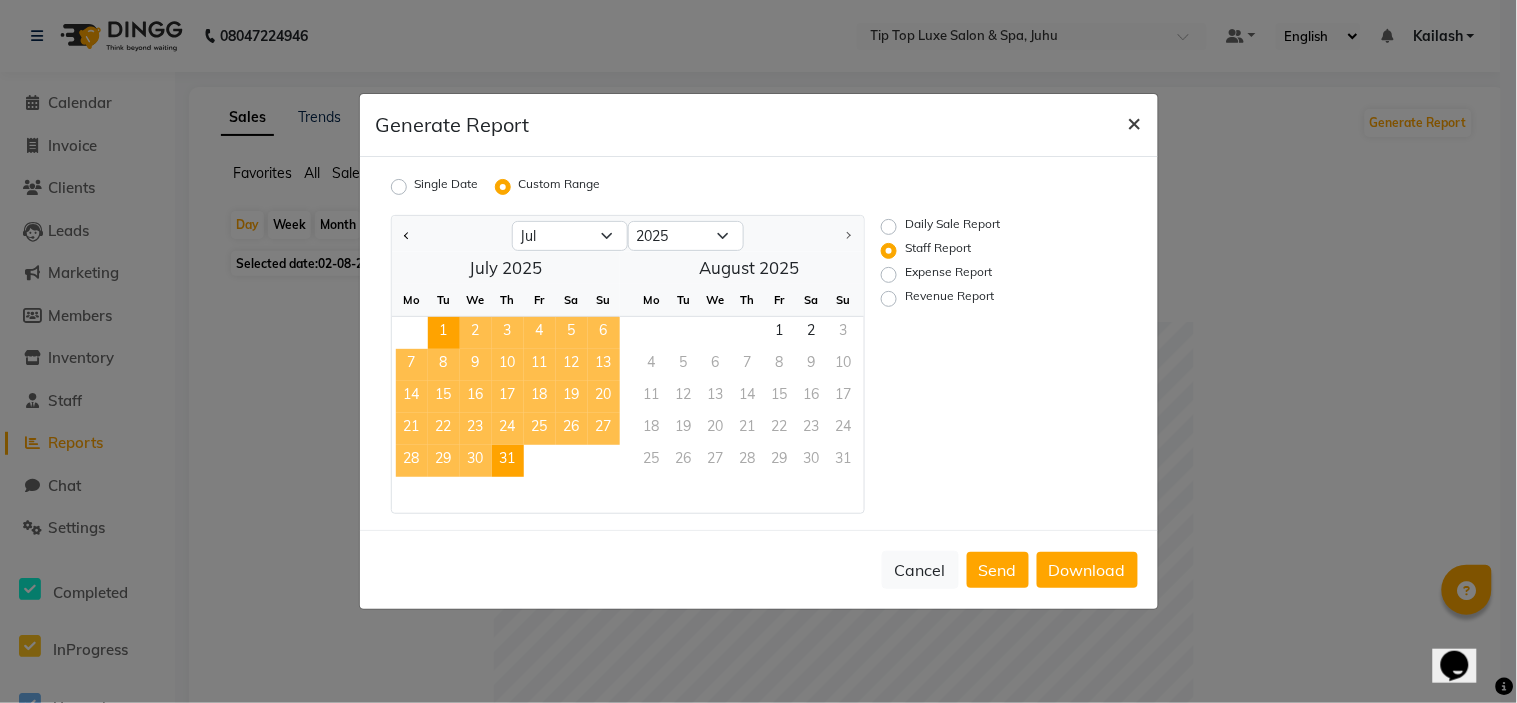 click on "×" 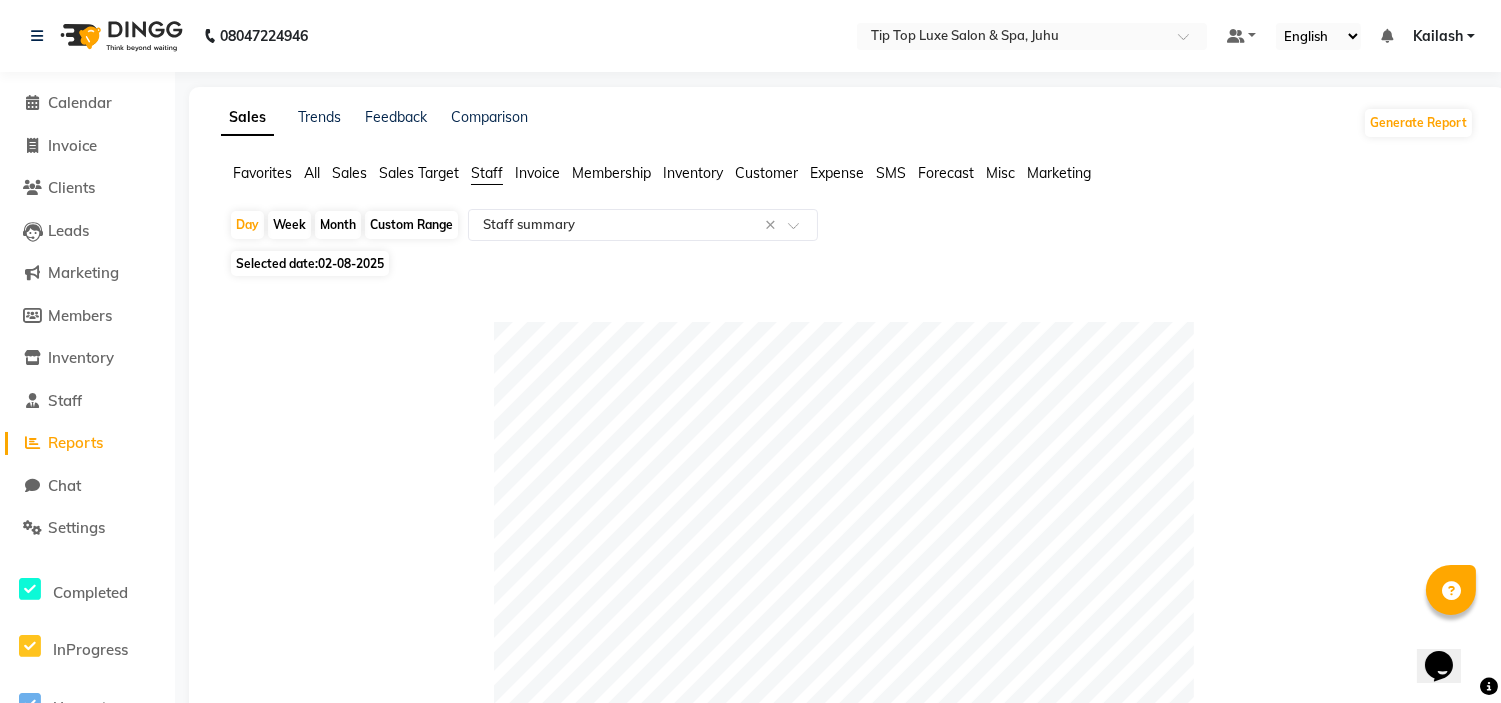click on "Month" 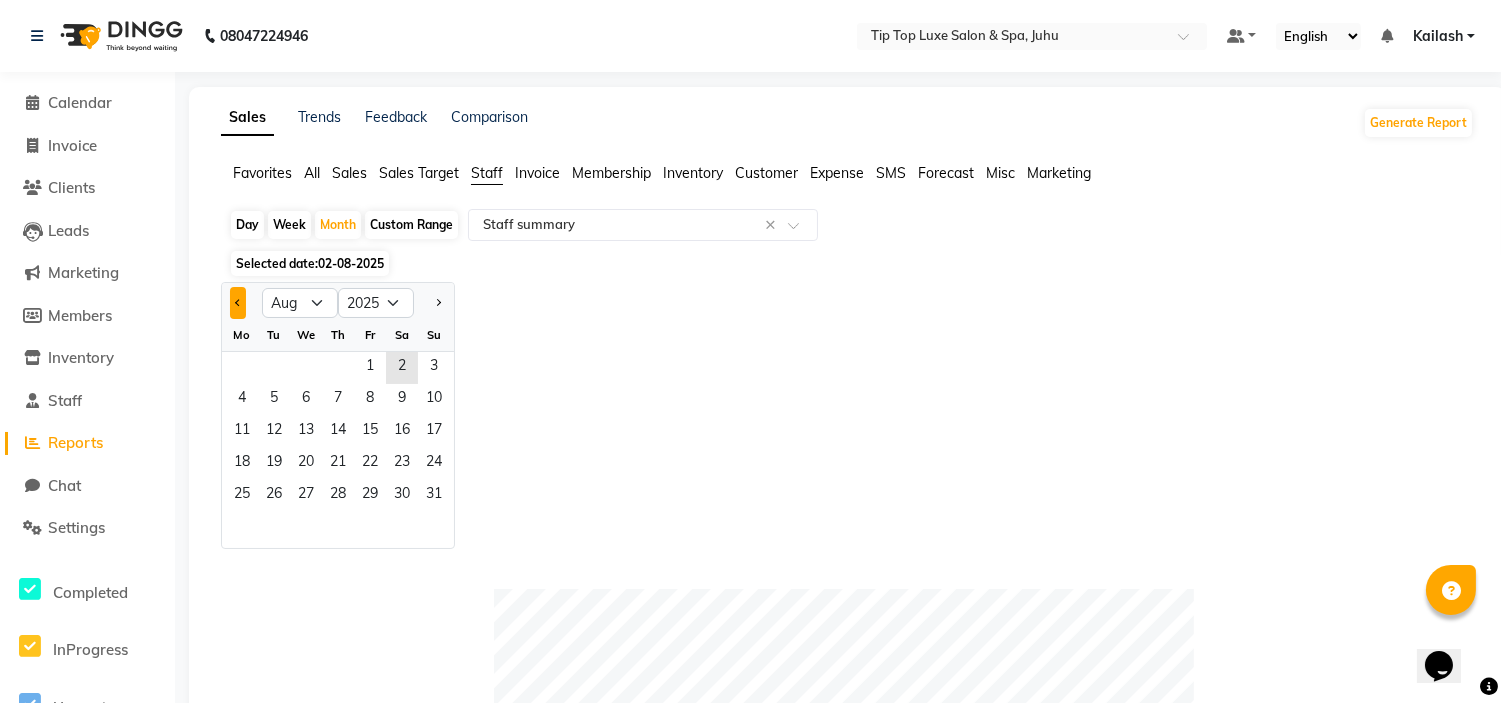 click 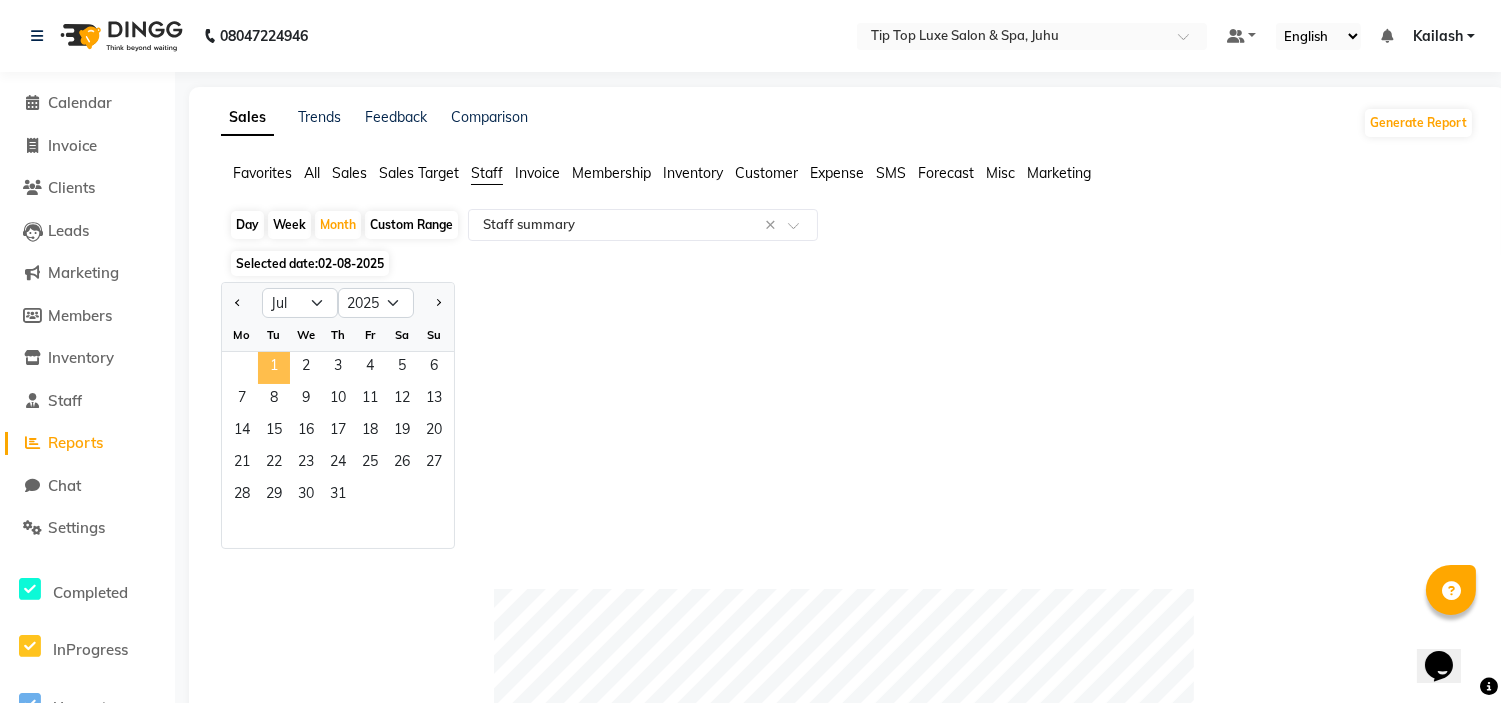 click on "1" 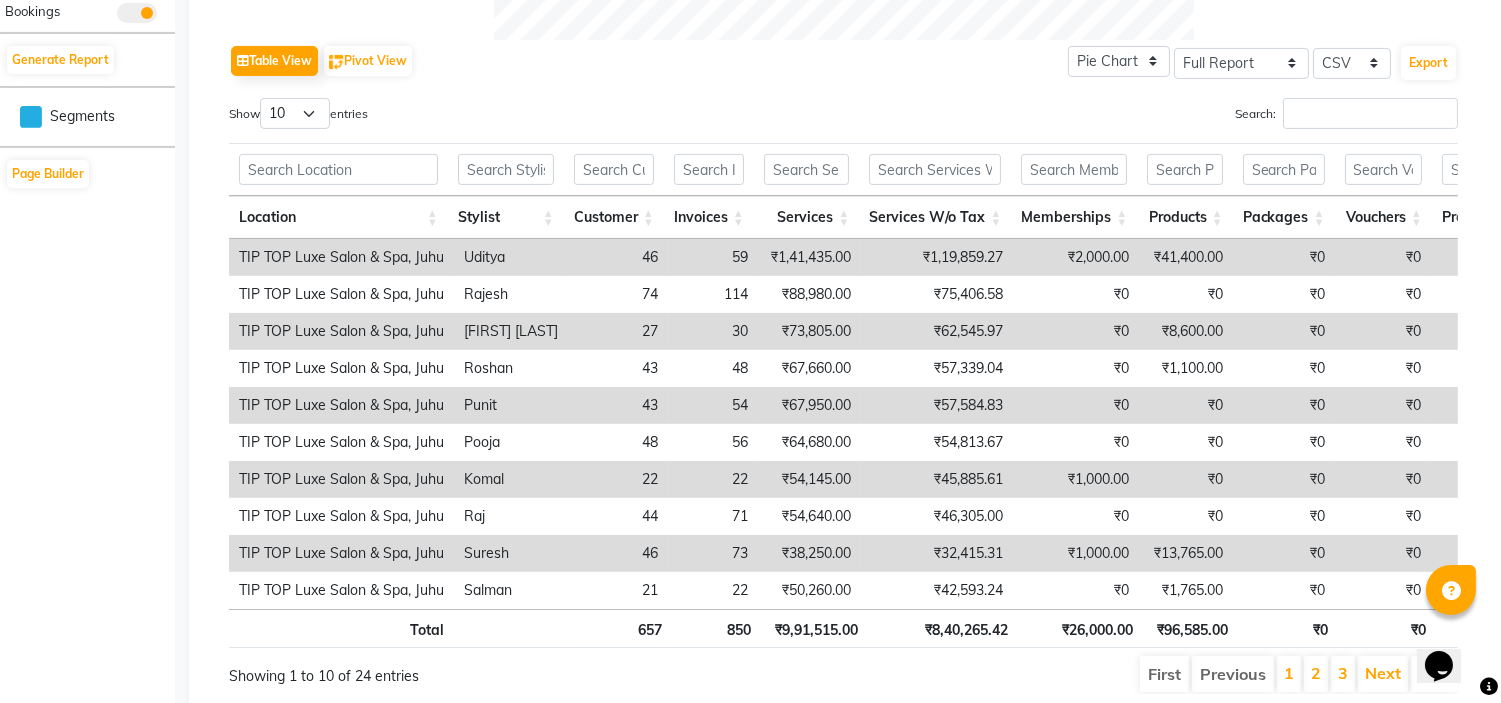 scroll, scrollTop: 1021, scrollLeft: 0, axis: vertical 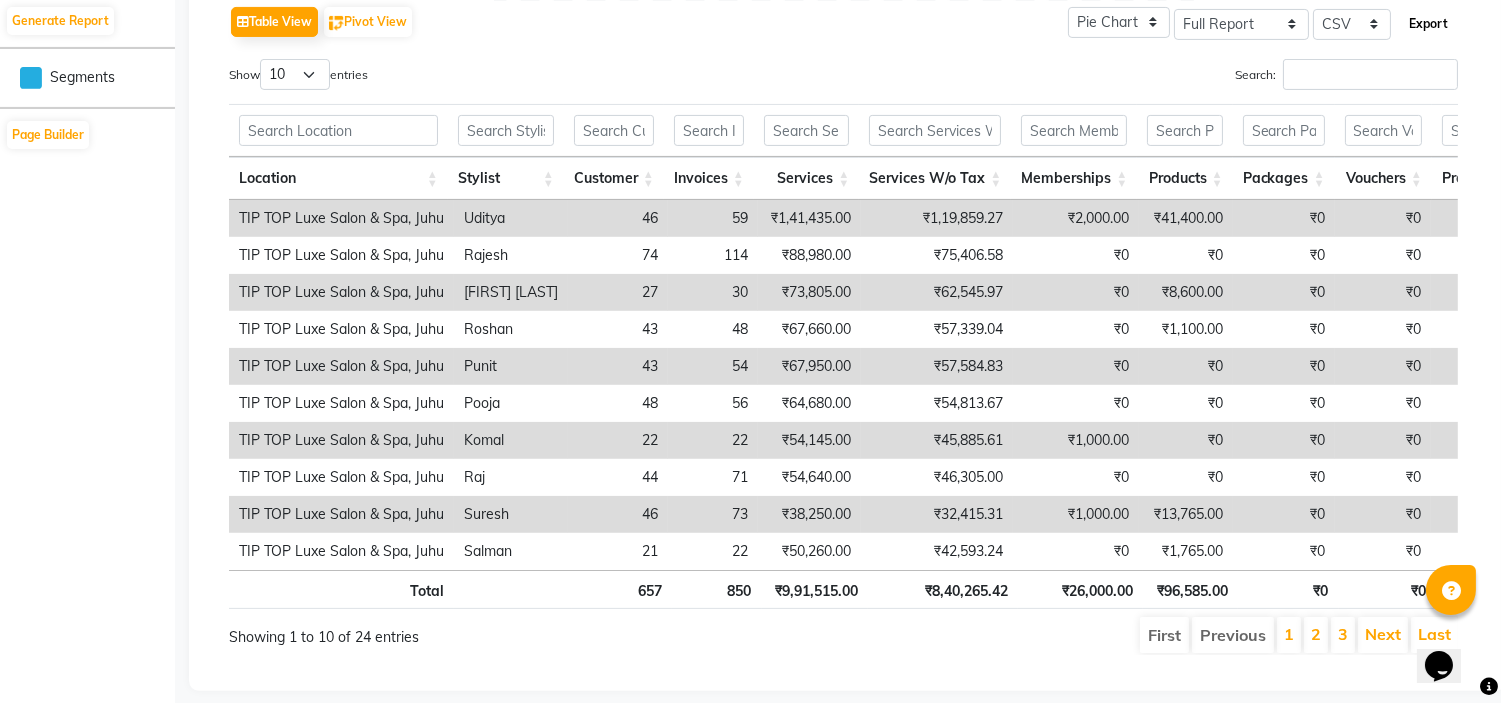 click on "Export" 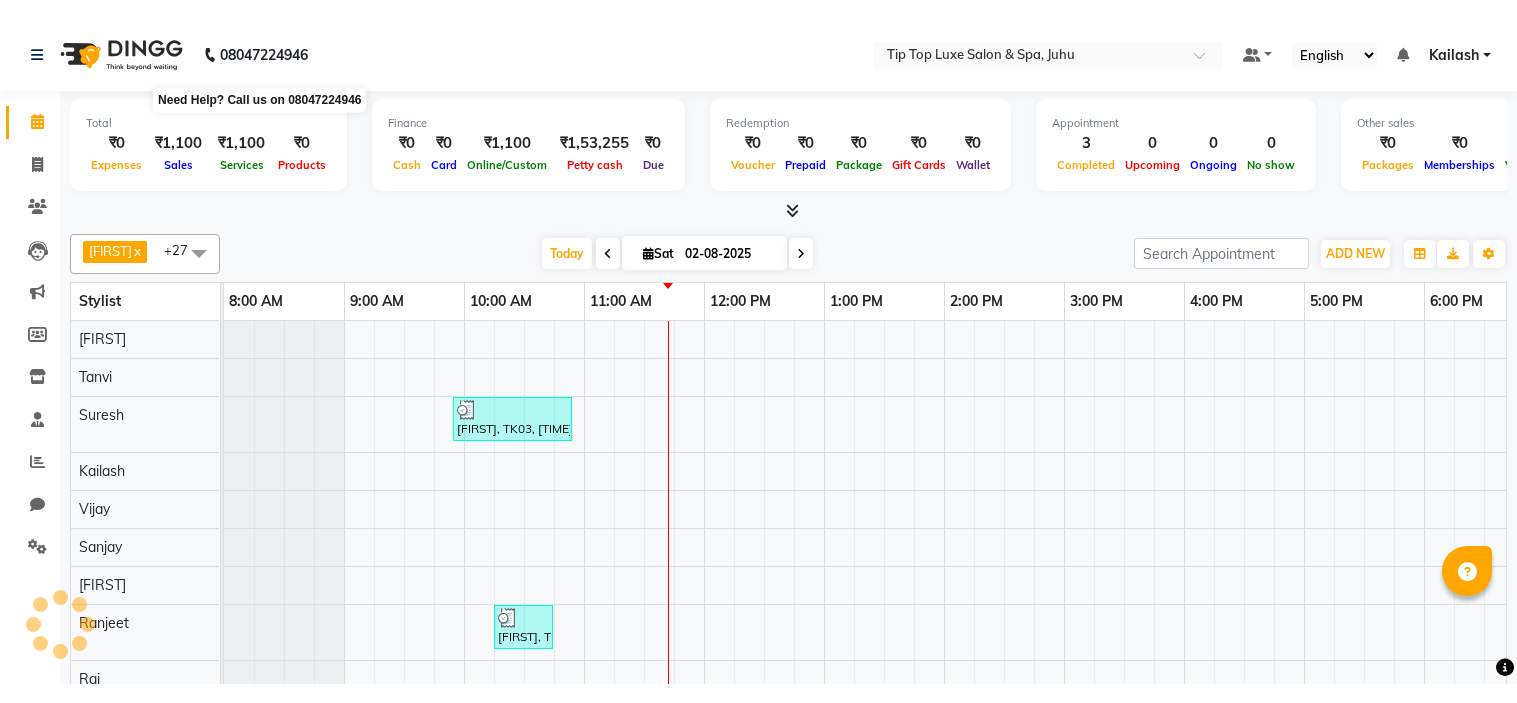 scroll, scrollTop: 0, scrollLeft: 0, axis: both 